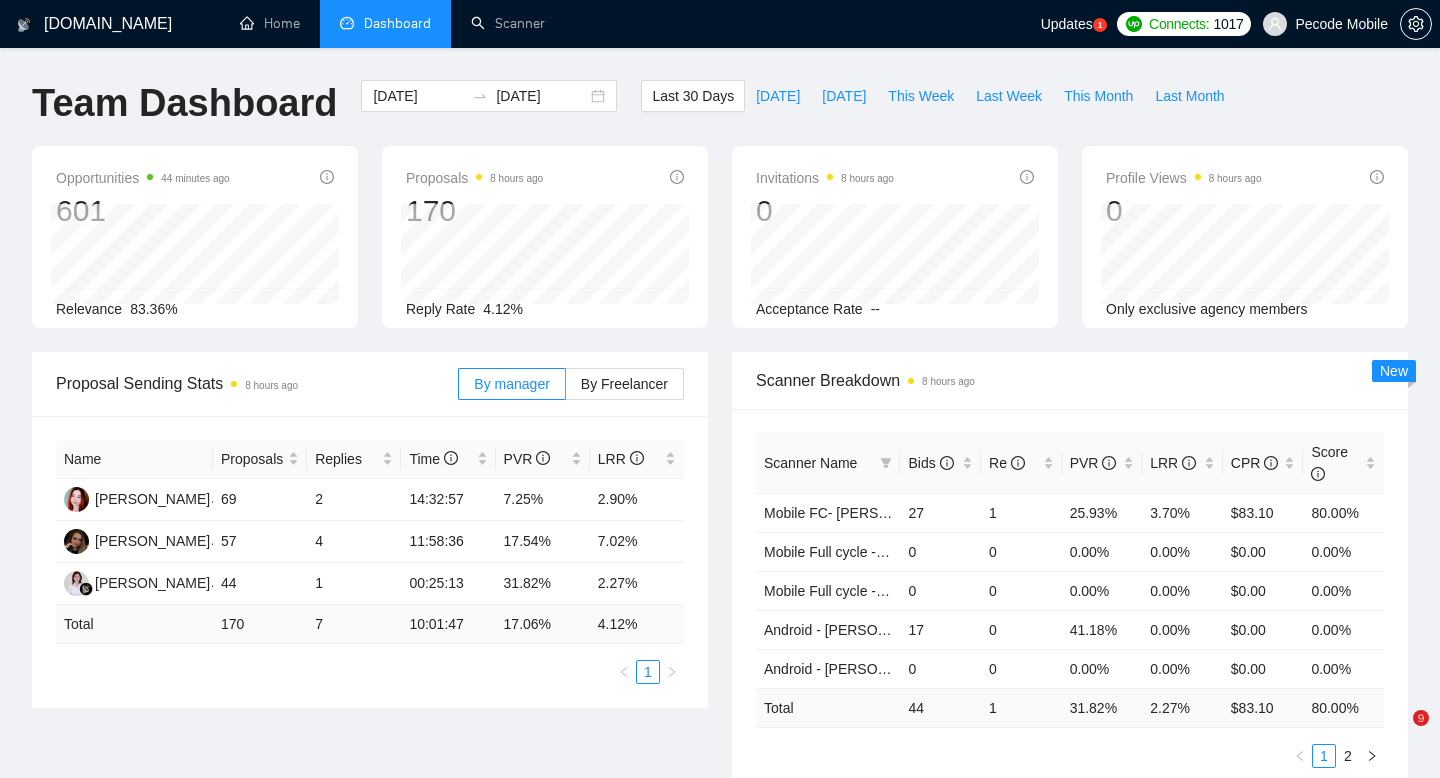 scroll, scrollTop: 0, scrollLeft: 0, axis: both 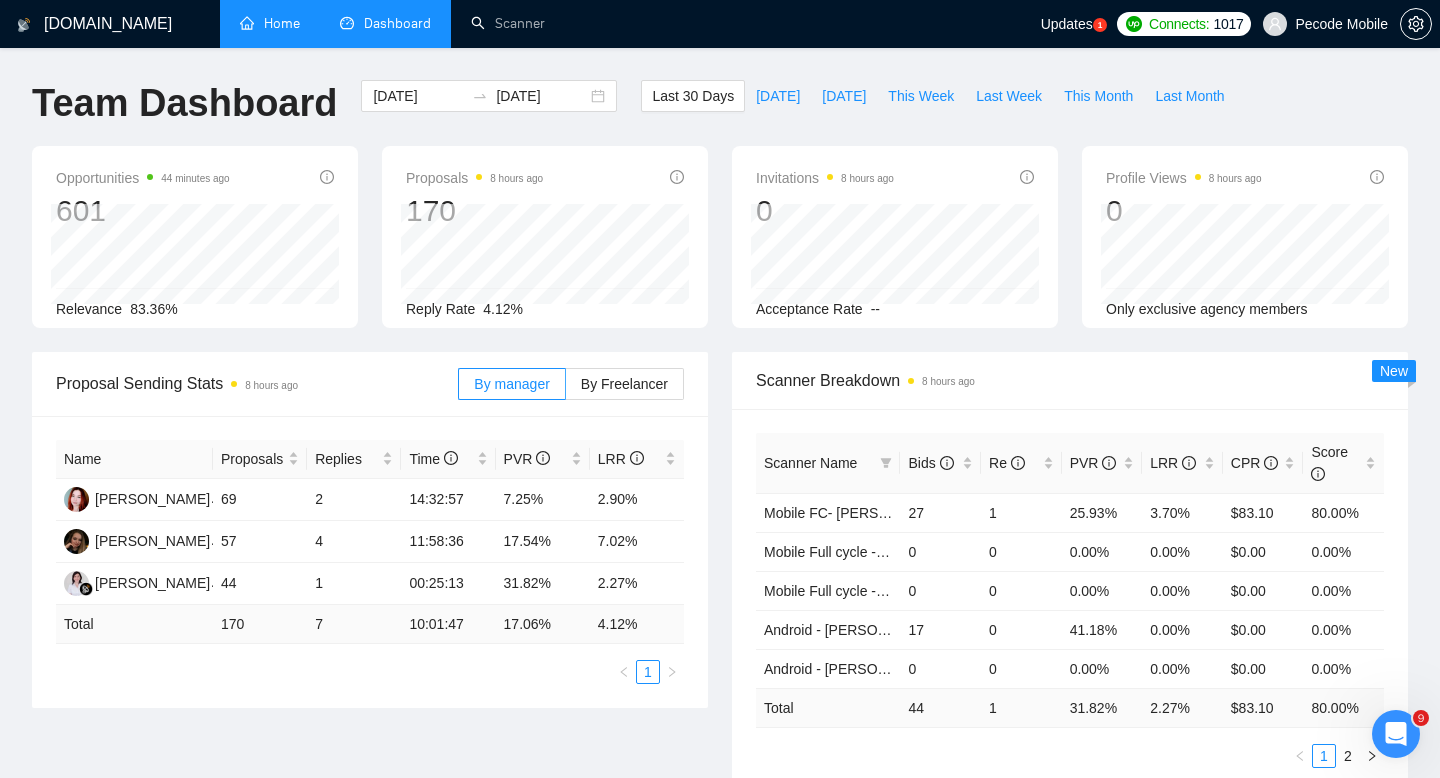 click on "Home" at bounding box center (270, 23) 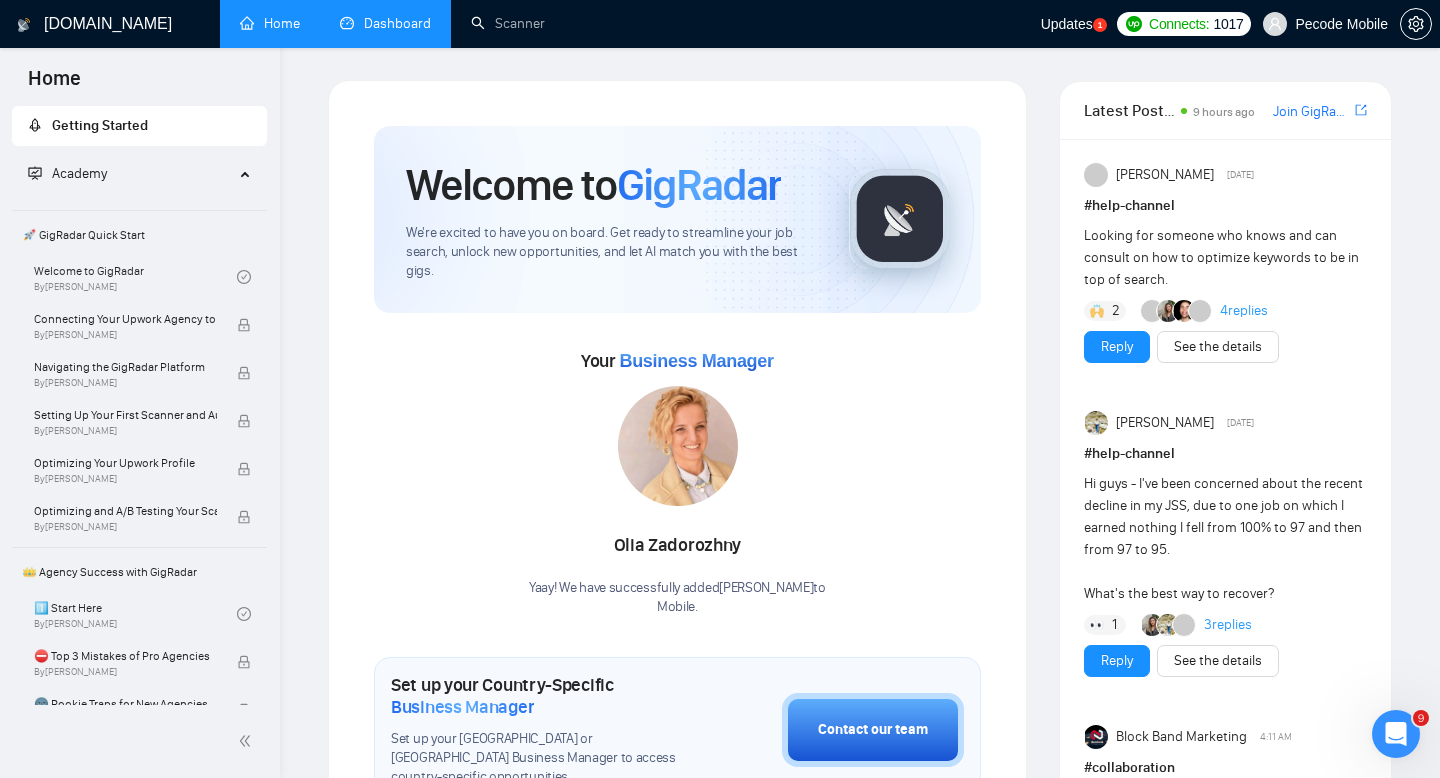 click on "Dashboard" at bounding box center [385, 23] 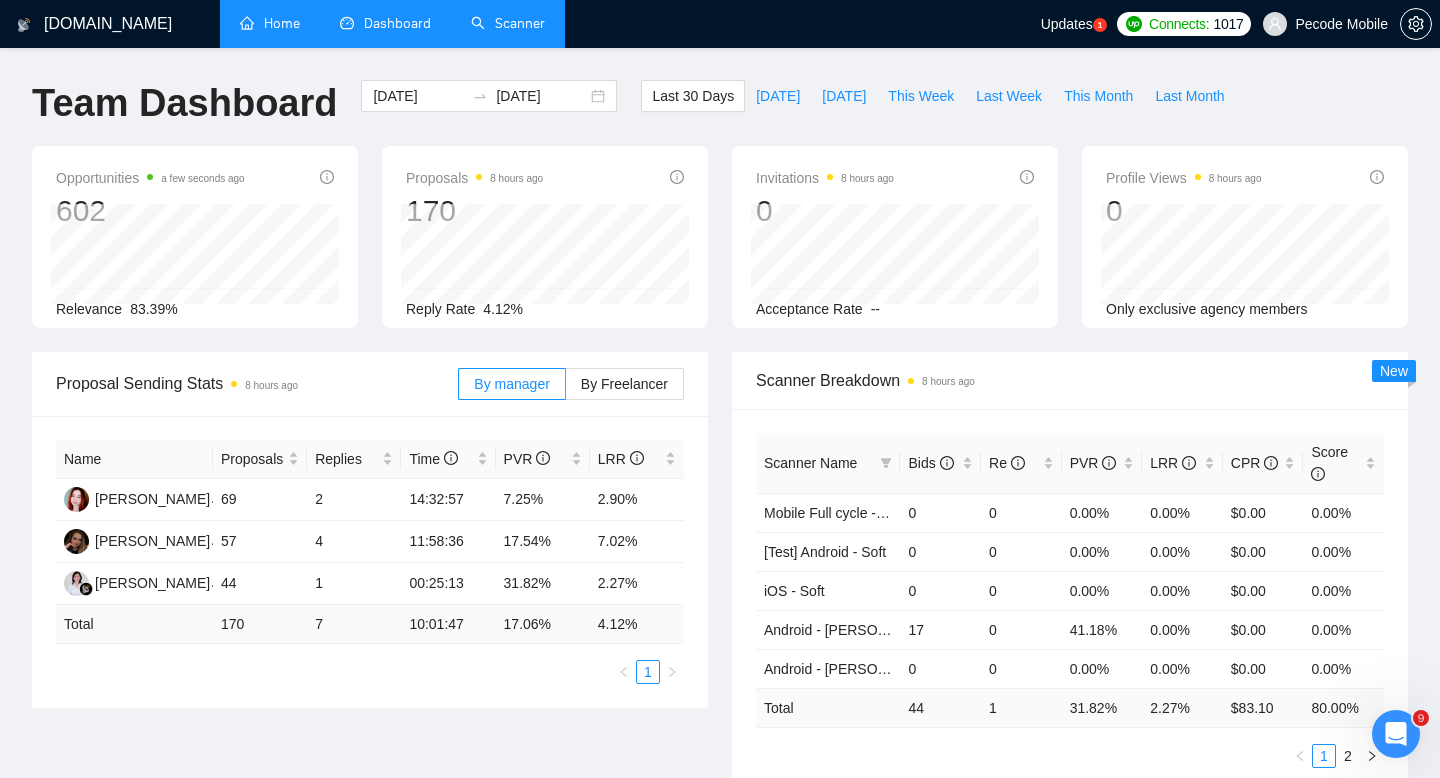 click on "Scanner" at bounding box center [508, 23] 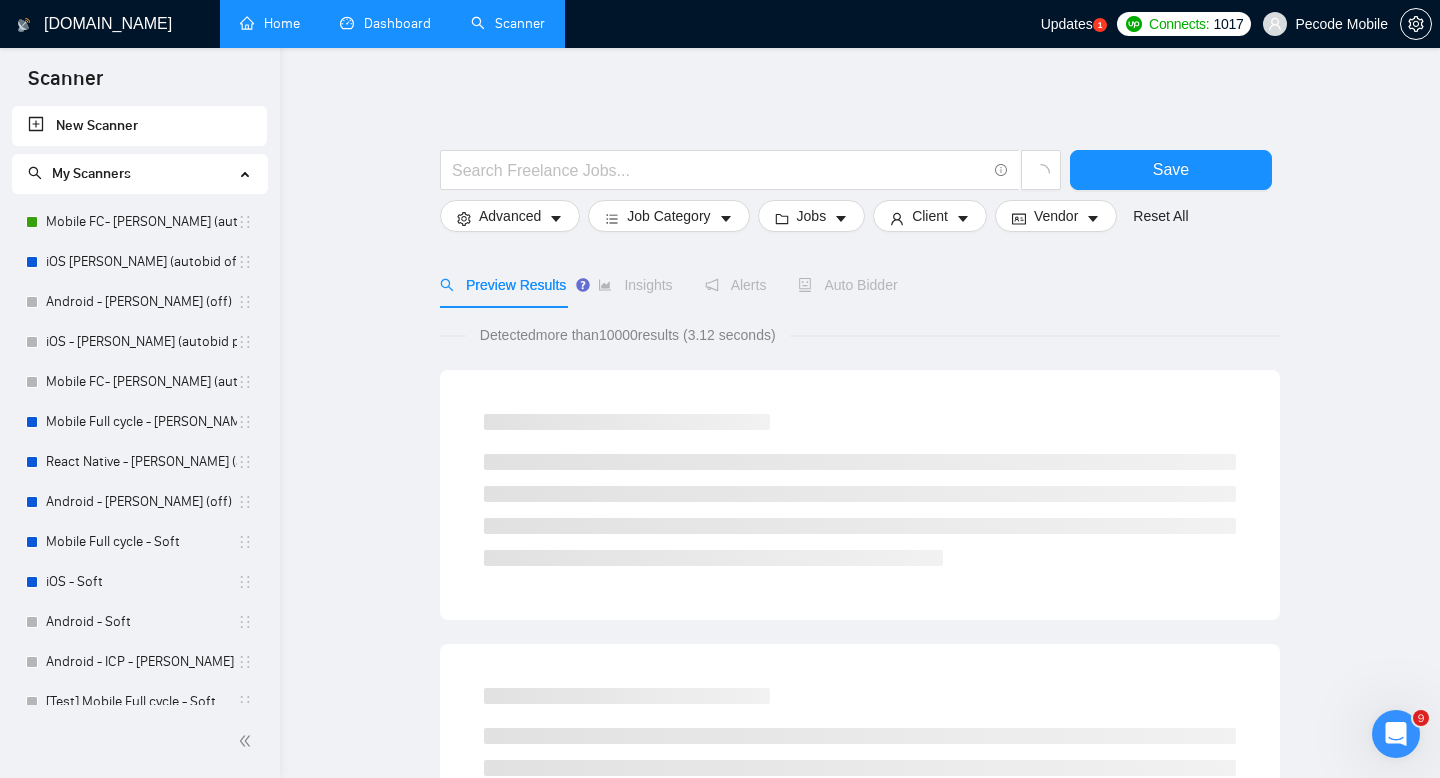 click on "My Scanners" at bounding box center (131, 174) 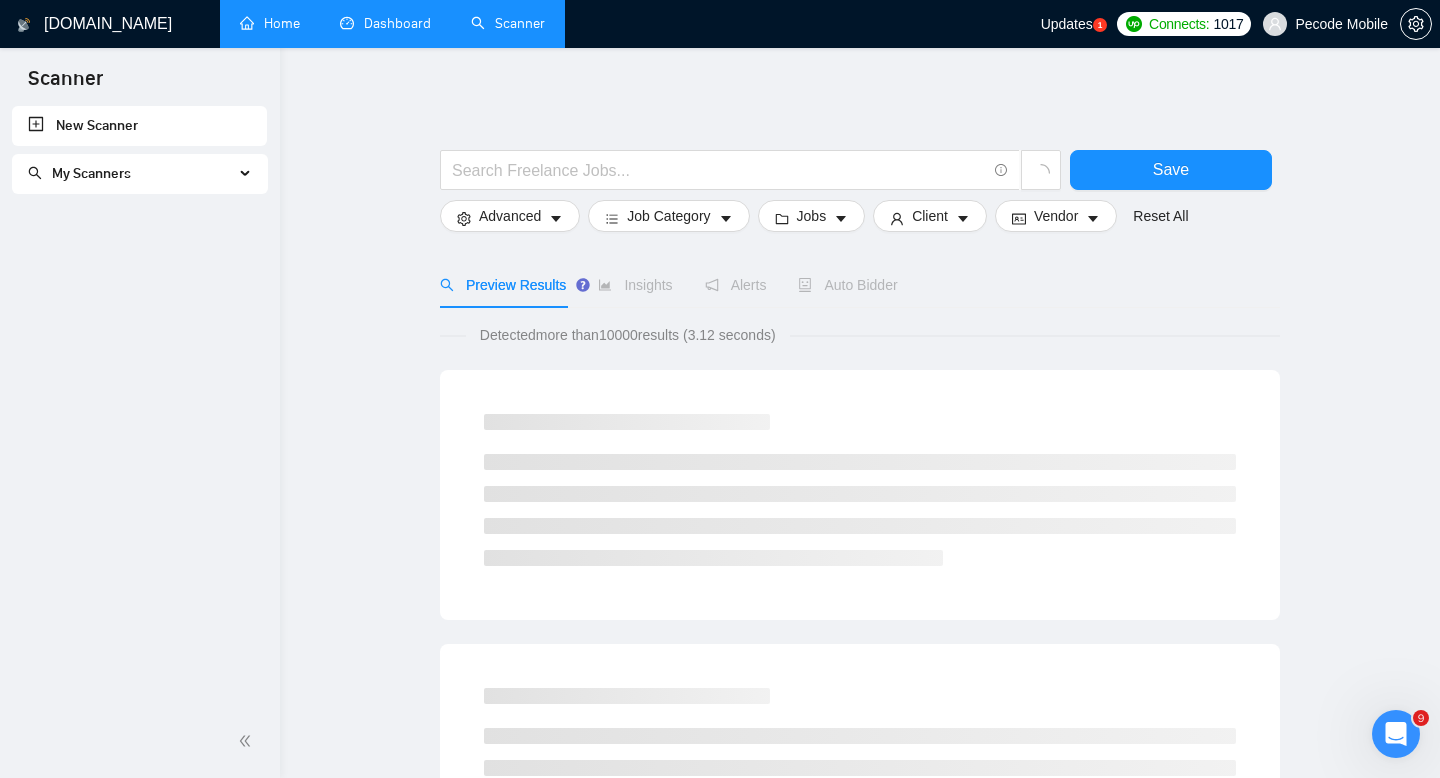 click on "My Scanners" at bounding box center (131, 174) 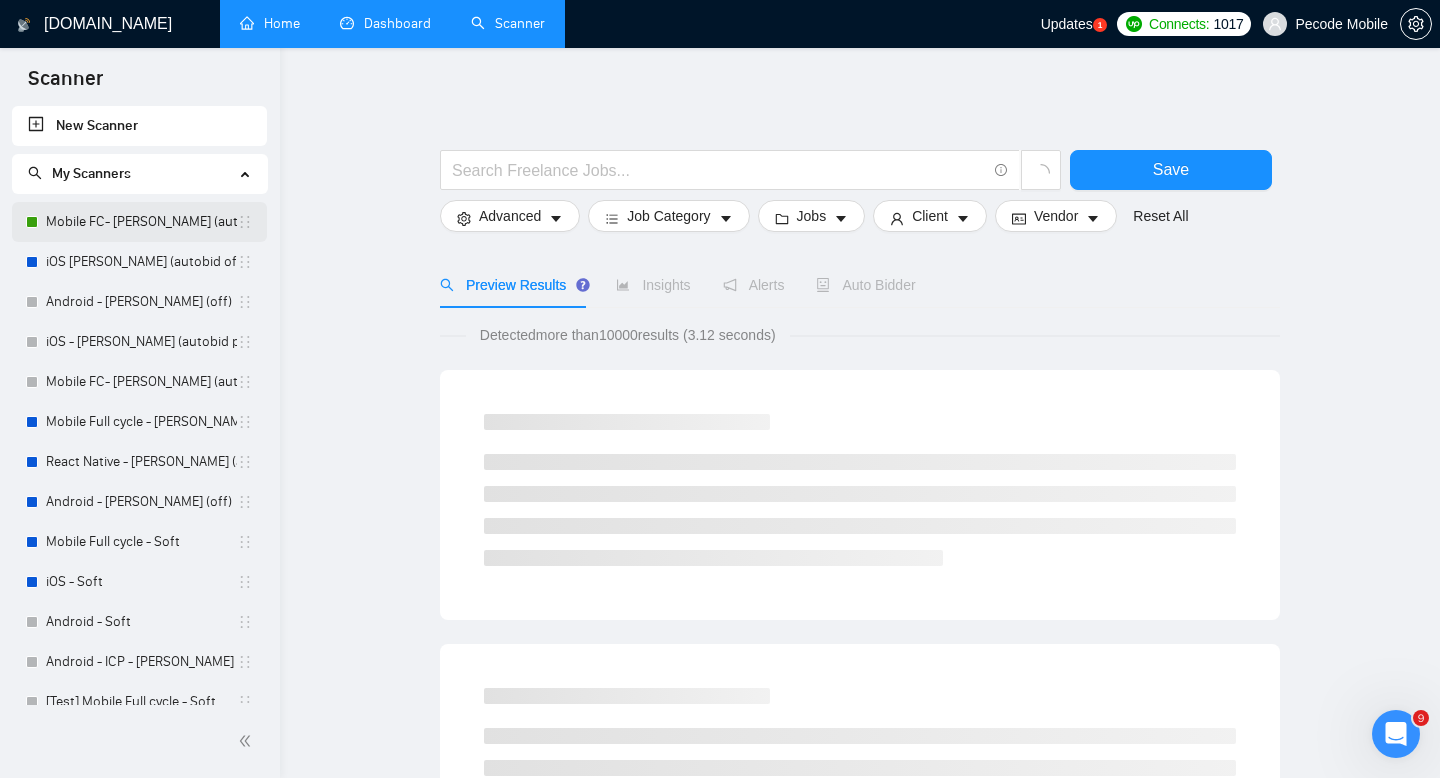 click on "Mobile FC- [PERSON_NAME] (autobid on)" at bounding box center (141, 222) 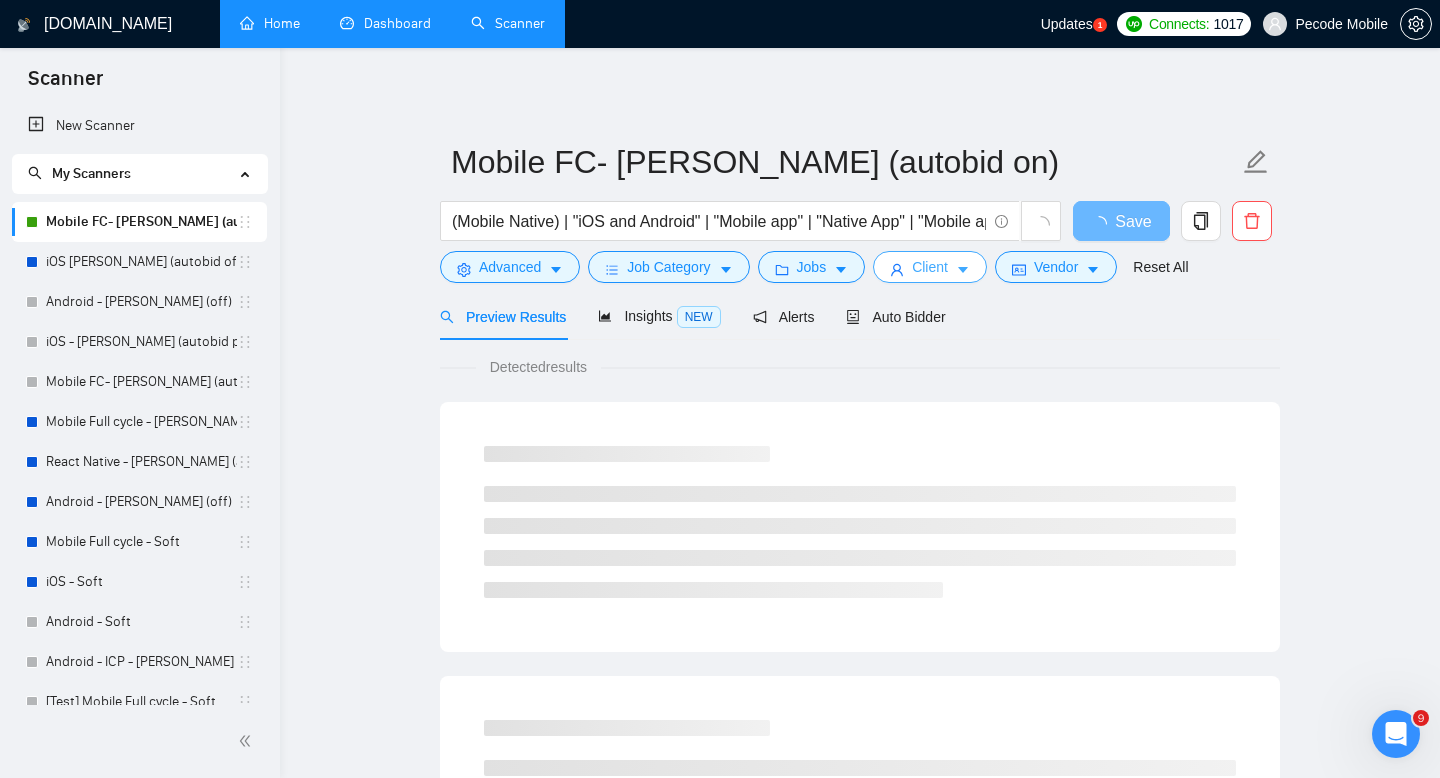 click on "Client" at bounding box center (930, 267) 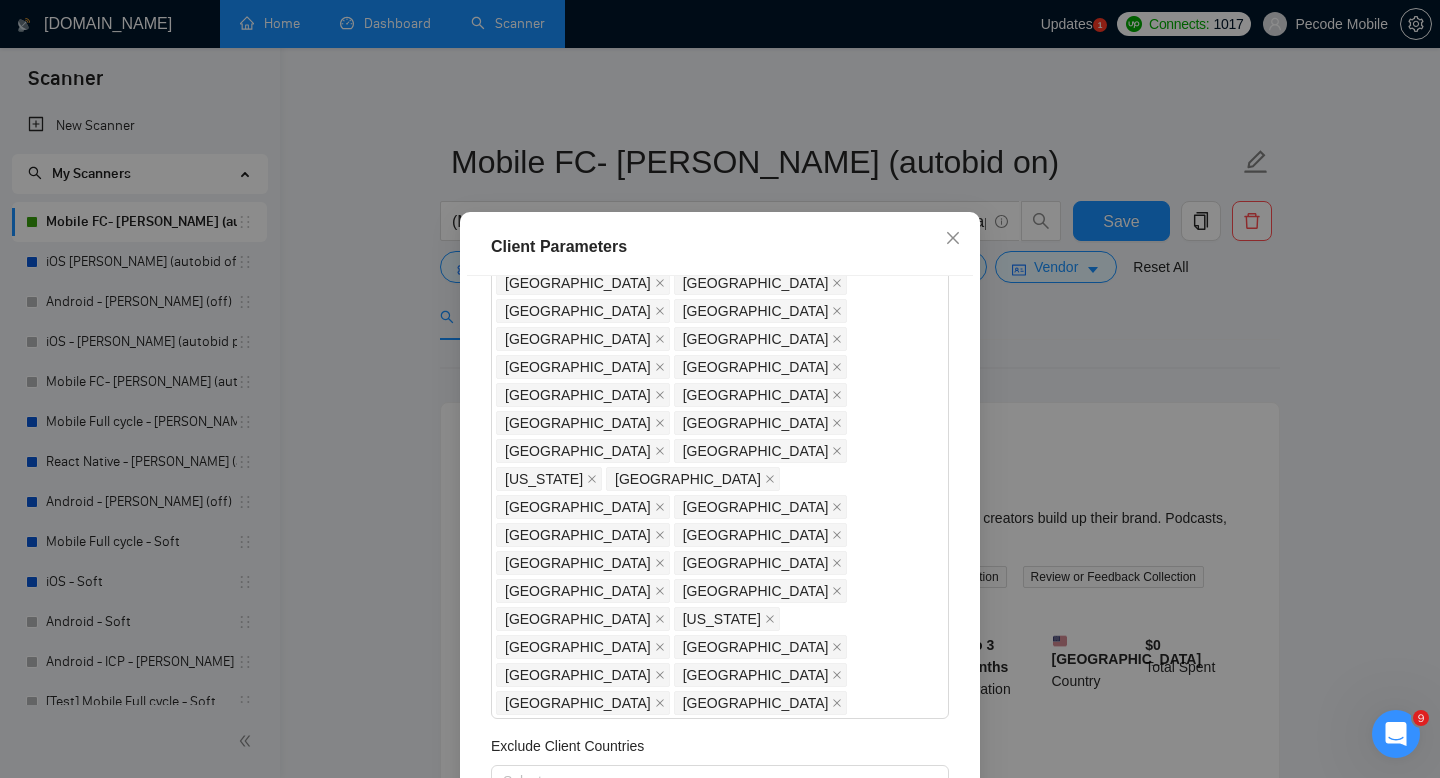 scroll, scrollTop: 495, scrollLeft: 0, axis: vertical 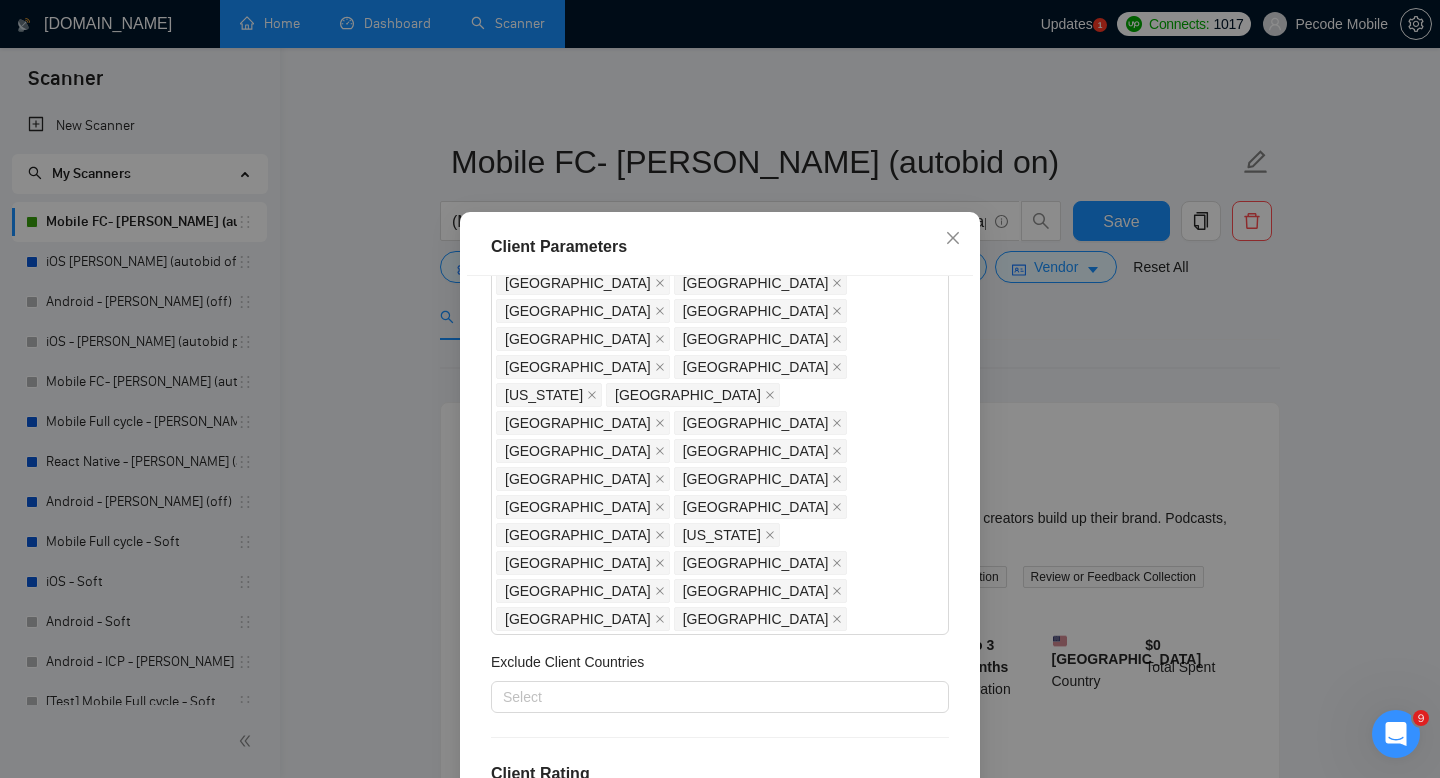 click 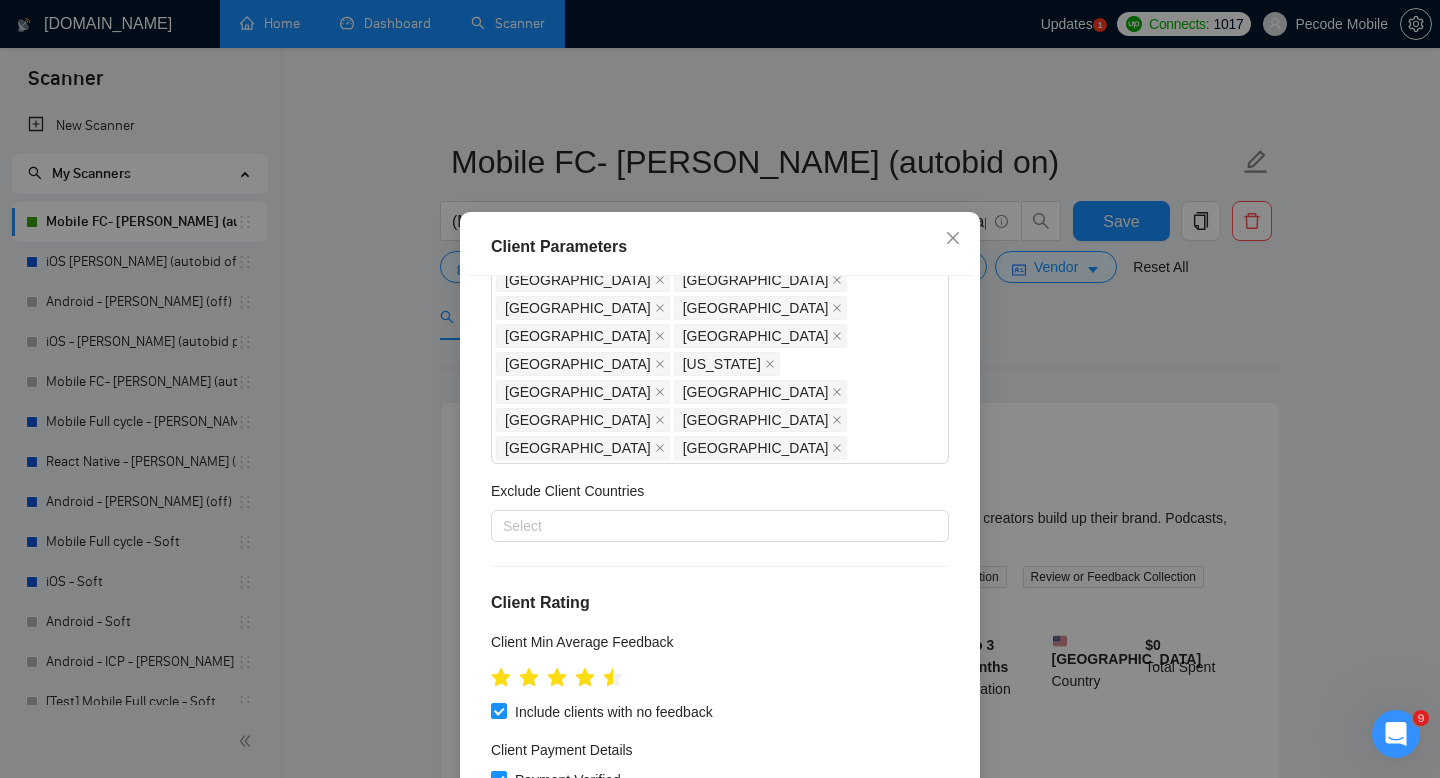 scroll, scrollTop: 717, scrollLeft: 0, axis: vertical 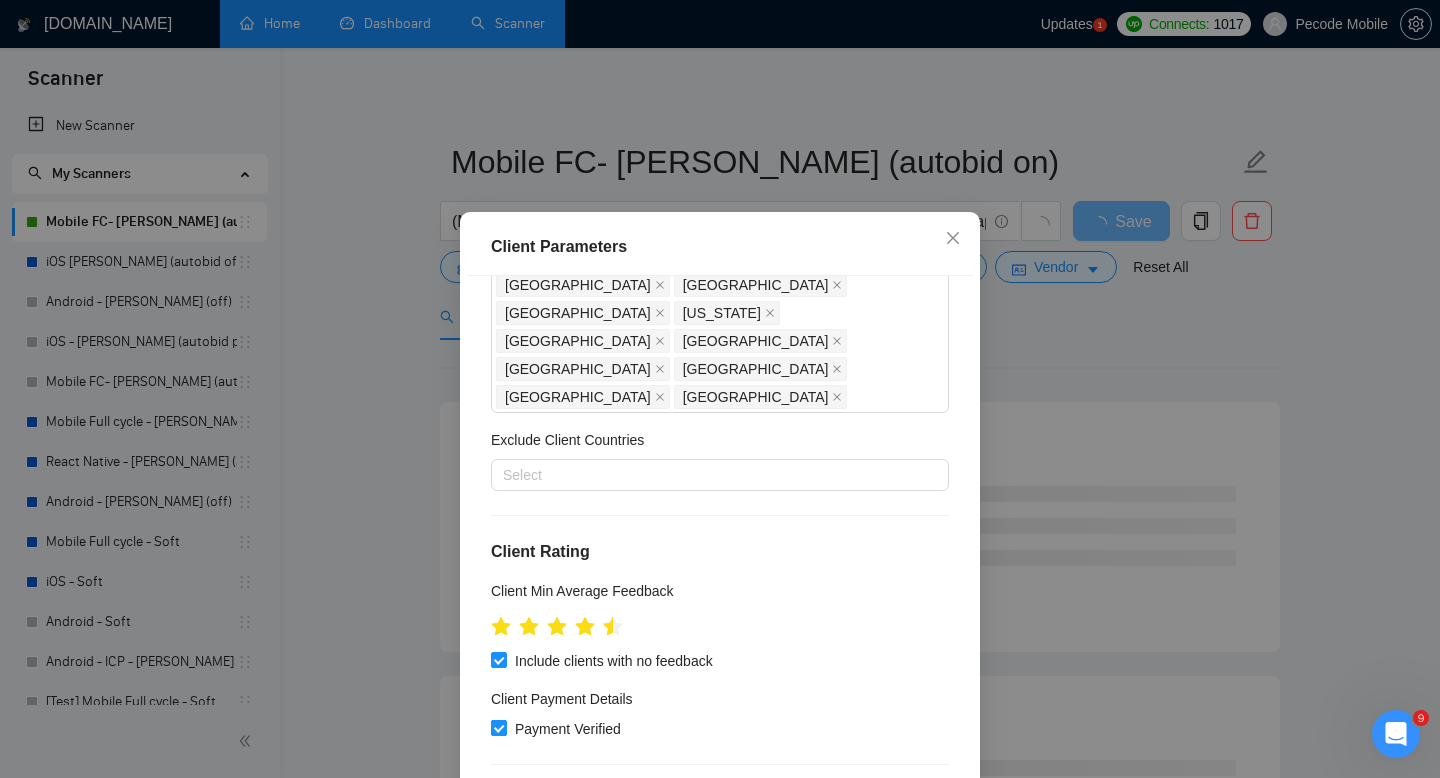 click on "Payment Verified" at bounding box center (498, 727) 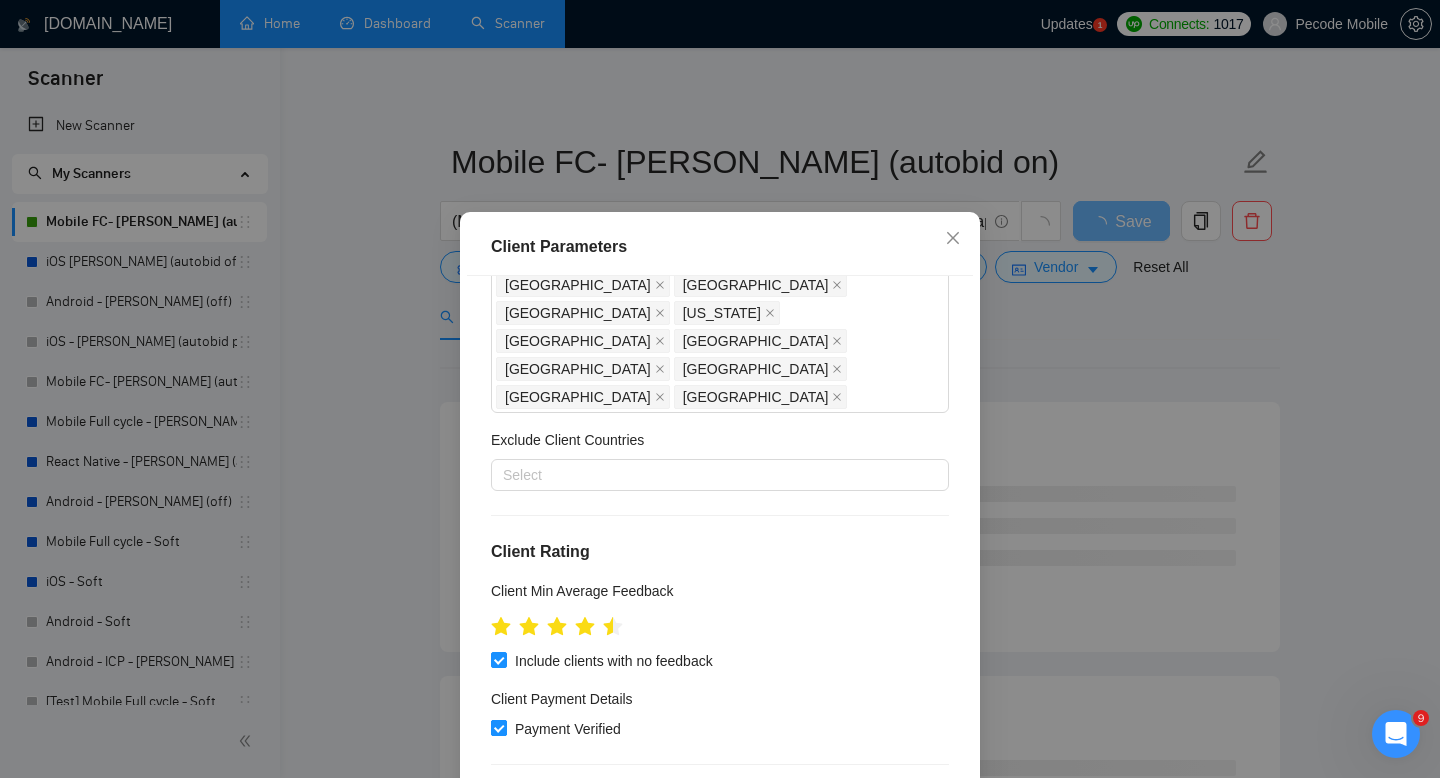 checkbox on "false" 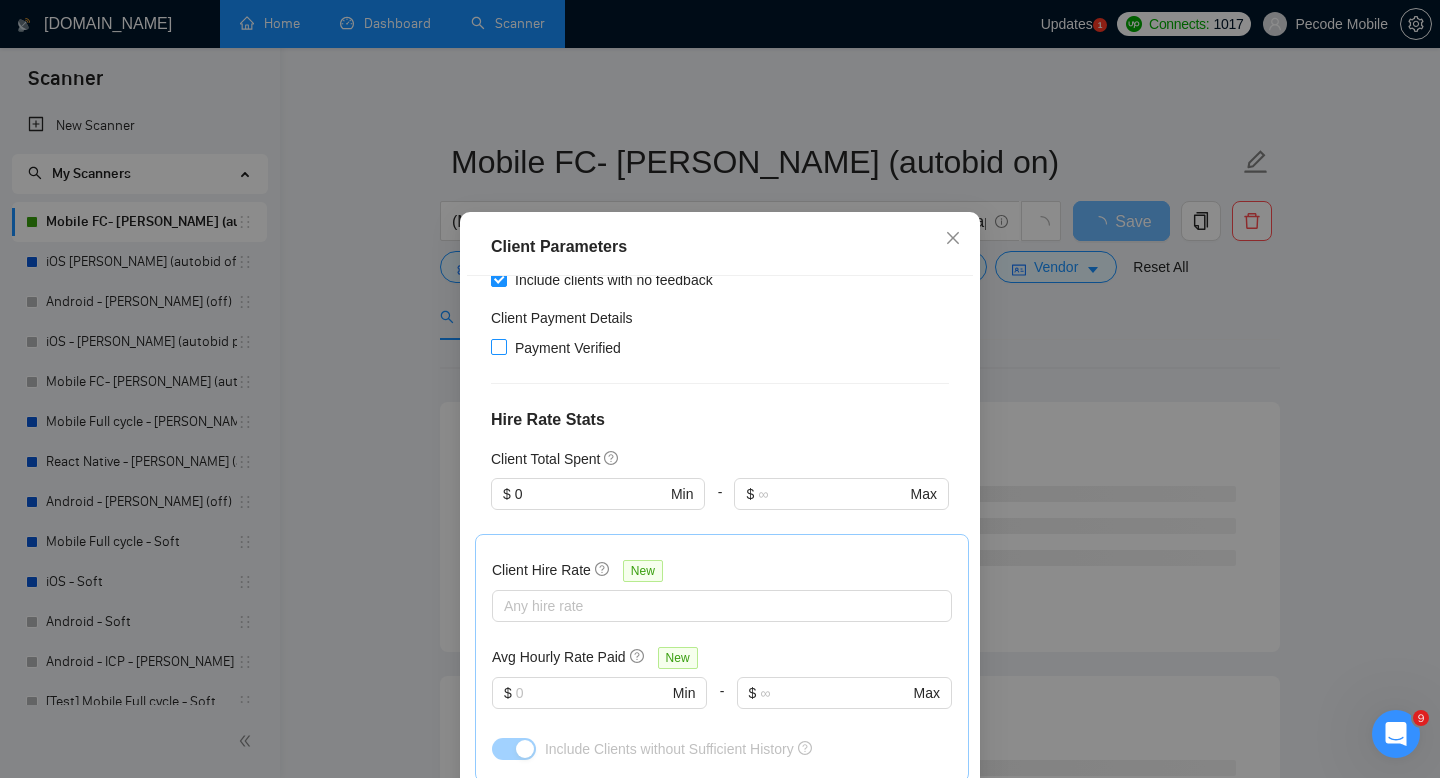 scroll, scrollTop: 1112, scrollLeft: 0, axis: vertical 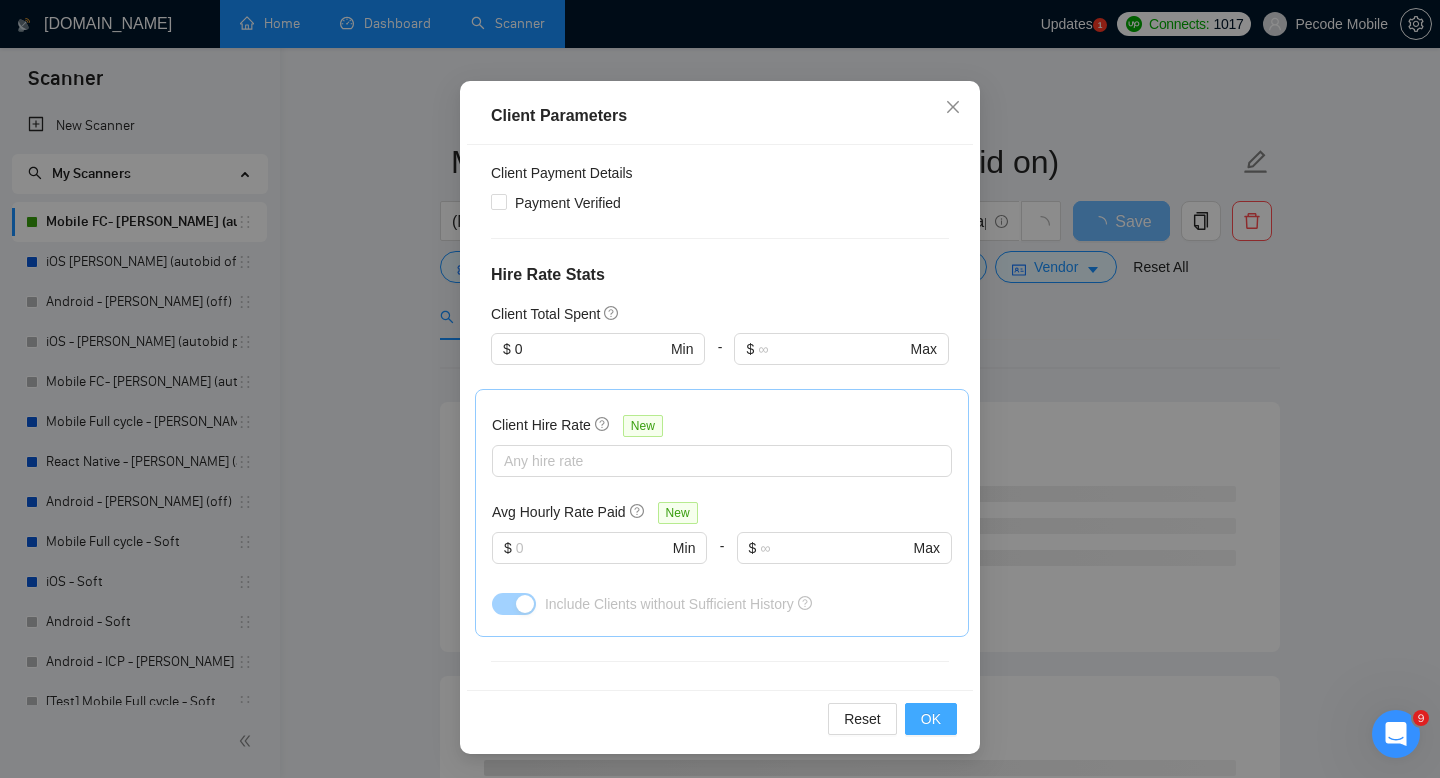 click on "OK" at bounding box center (931, 719) 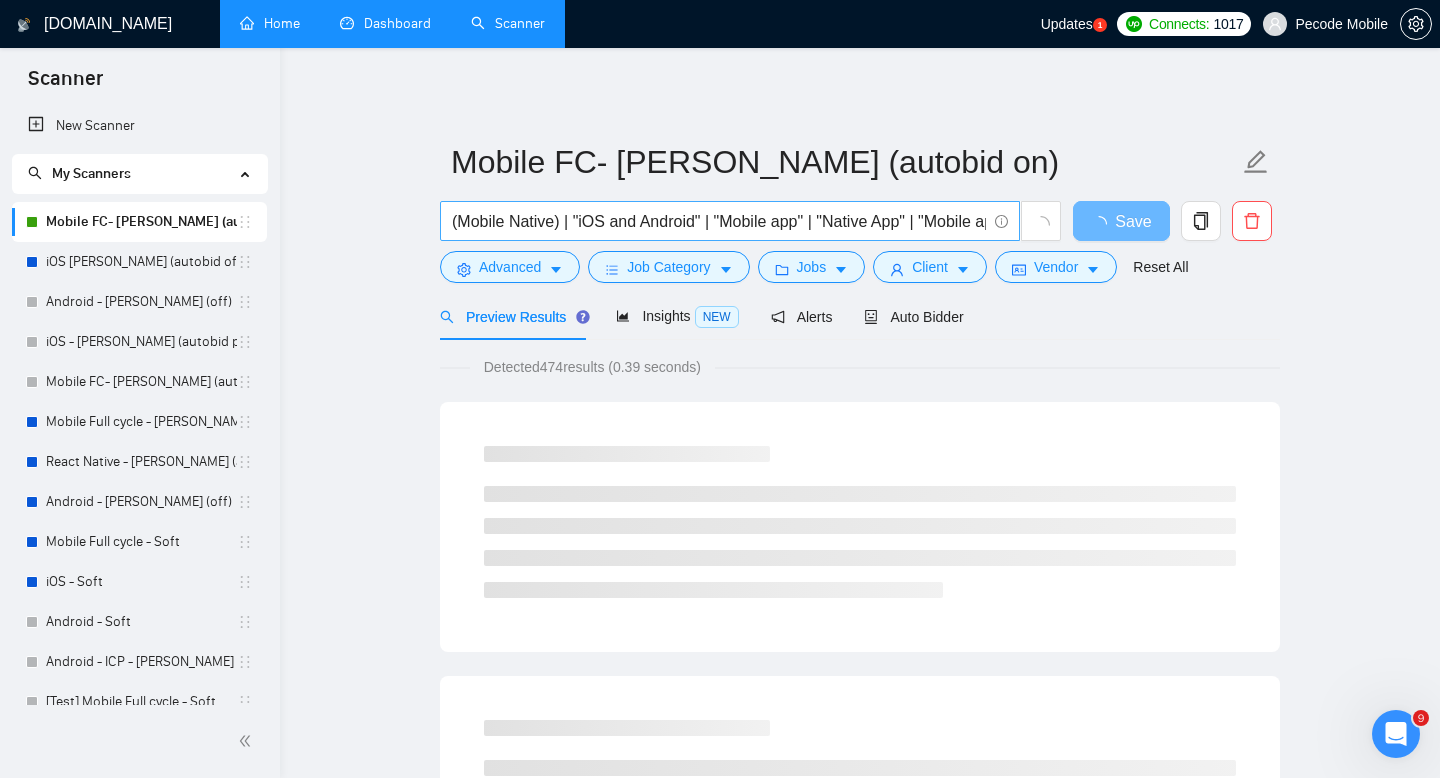 scroll, scrollTop: 38, scrollLeft: 0, axis: vertical 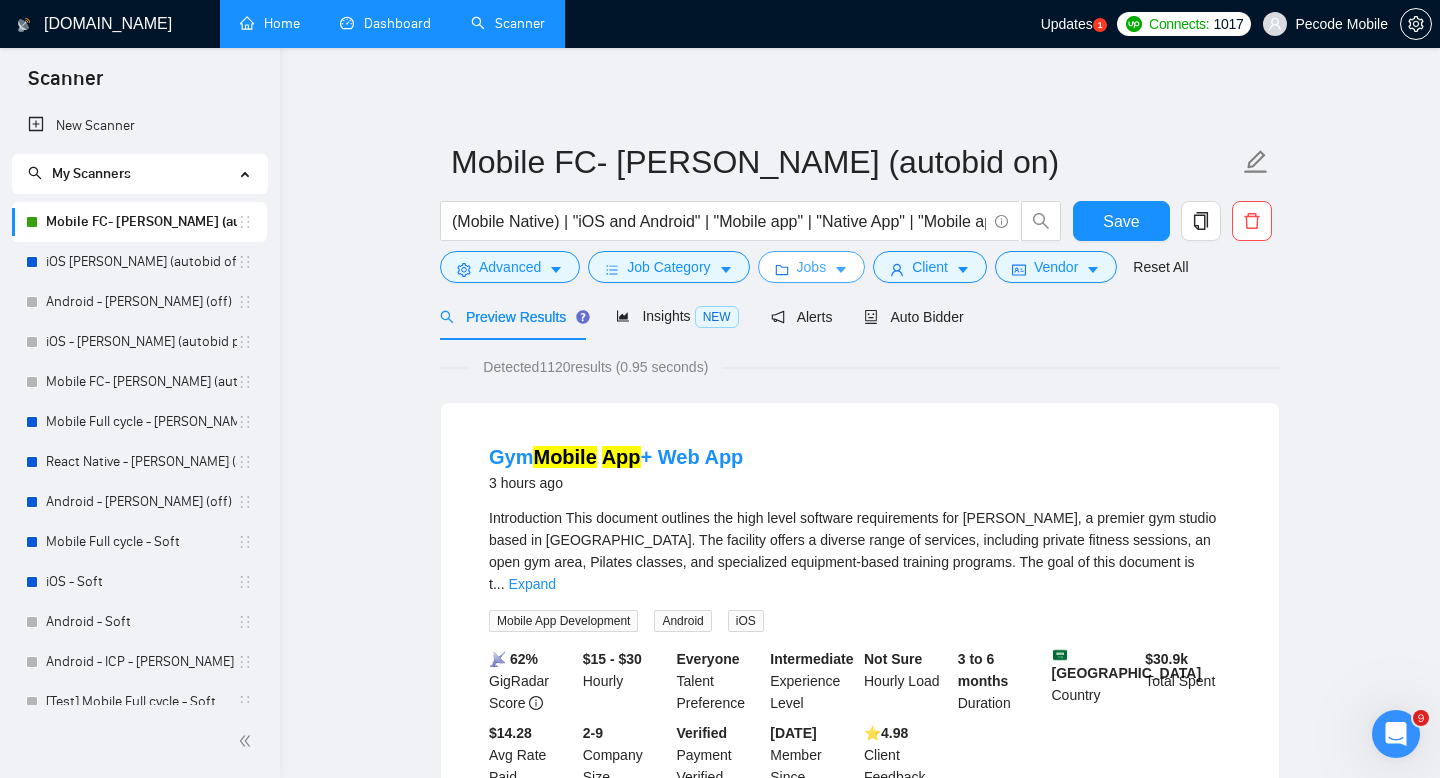 click on "Jobs" at bounding box center [812, 267] 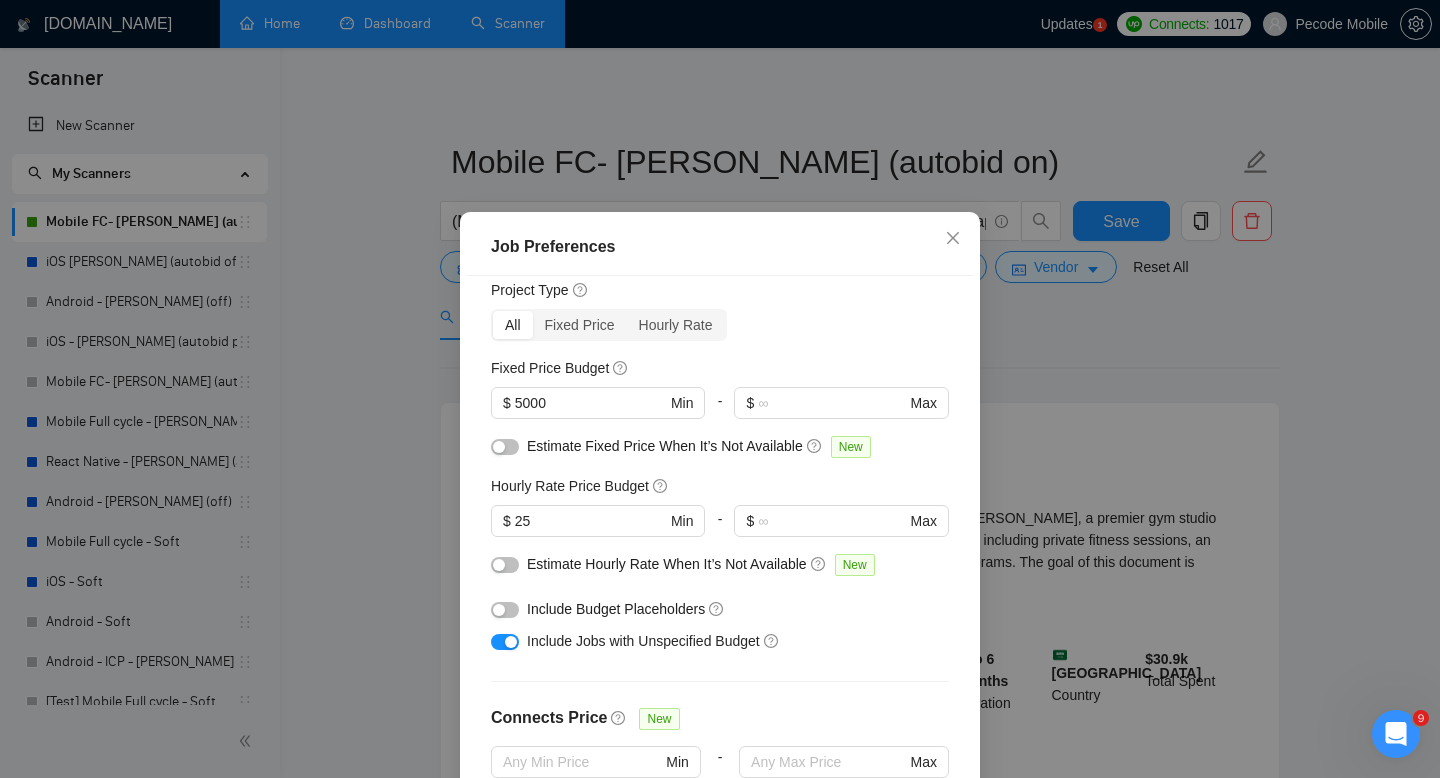 scroll, scrollTop: 109, scrollLeft: 0, axis: vertical 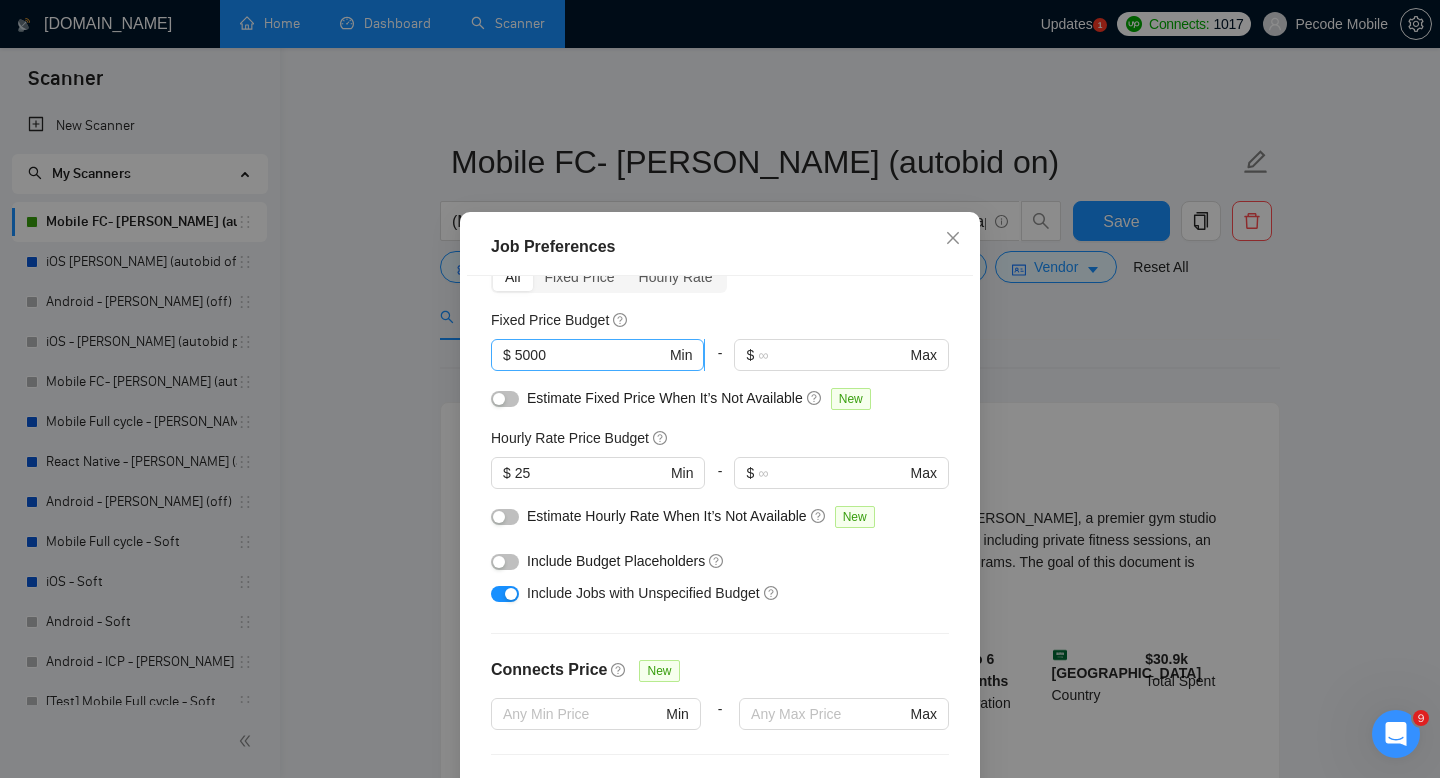click on "$ 5000 Min" at bounding box center (597, 355) 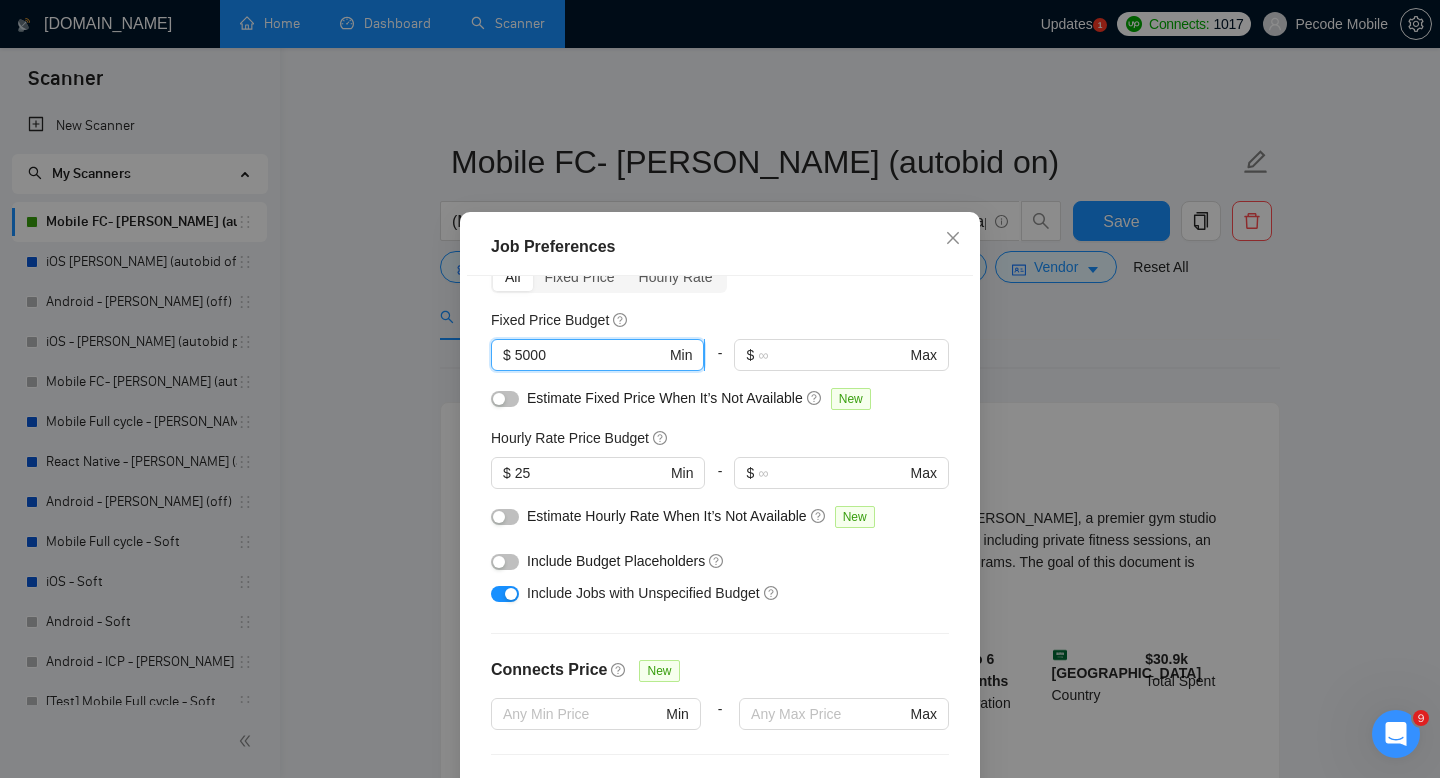 drag, startPoint x: 563, startPoint y: 365, endPoint x: 518, endPoint y: 364, distance: 45.01111 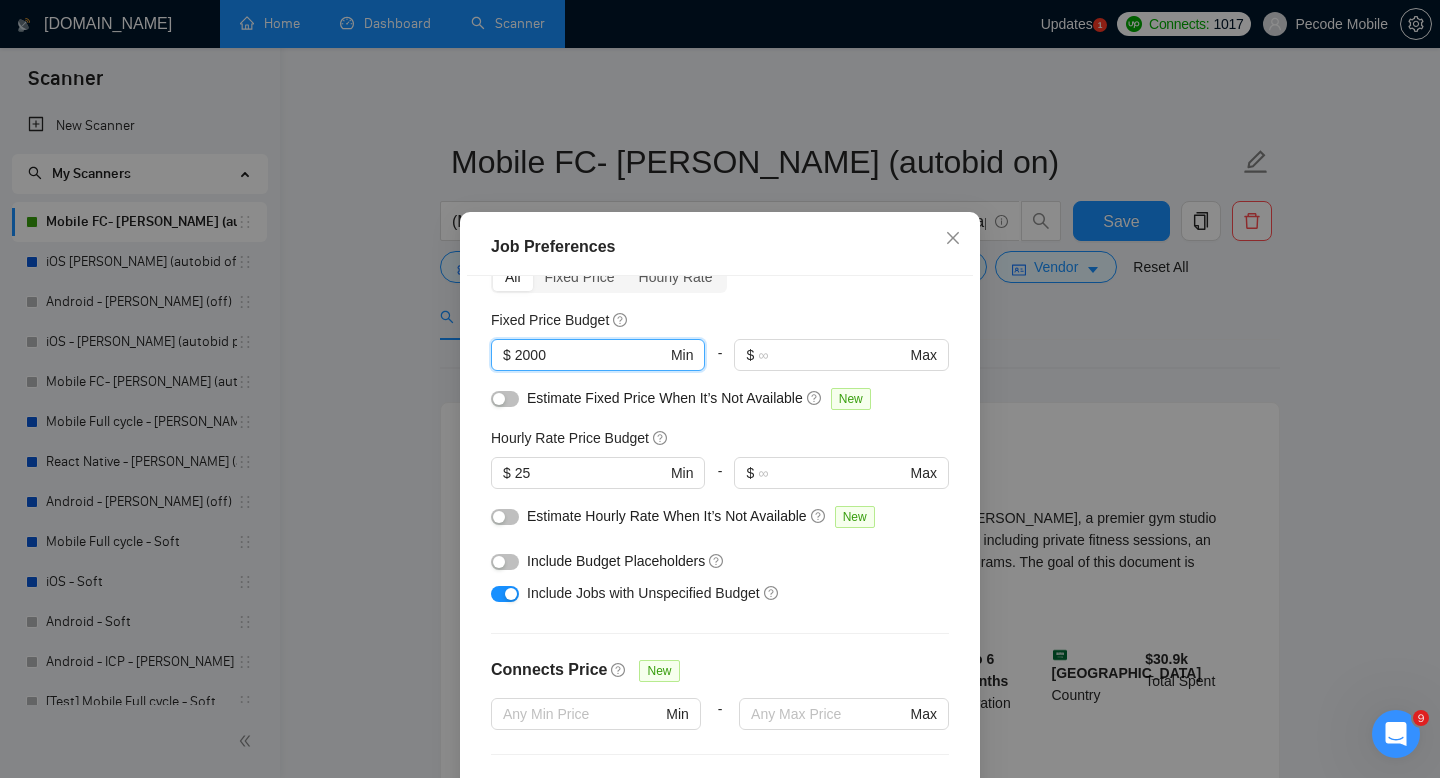 type on "2000" 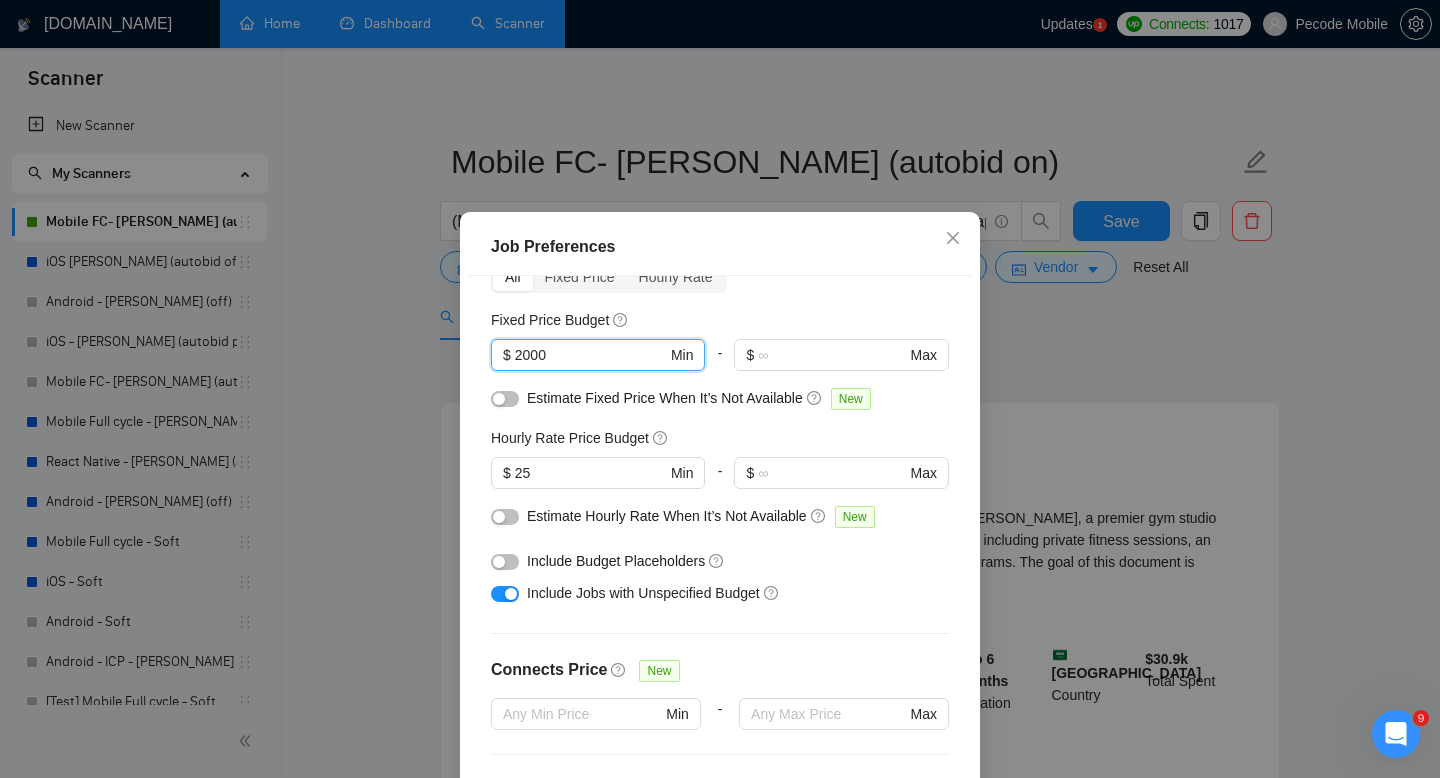 click on "Budget Project Type All Fixed Price Hourly Rate   Fixed Price Budget 2000 $ 2000 Min - $ Max Estimate Fixed Price When It’s Not Available New   Hourly Rate Price Budget $ 25 Min - $ Max Estimate Hourly Rate When It’s Not Available New Include Budget Placeholders Include Jobs with Unspecified Budget   Connects Price New Min - Max Project Duration   Unspecified Less than 1 month 1 to 3 months 3 to 6 months More than 6 months Hourly Workload   Unspecified <30 hrs/week >30 hrs/week Hours TBD Unsure Job Posting Questions New   Any posting questions Description Preferences Description Size New   Any description size" at bounding box center (720, 548) 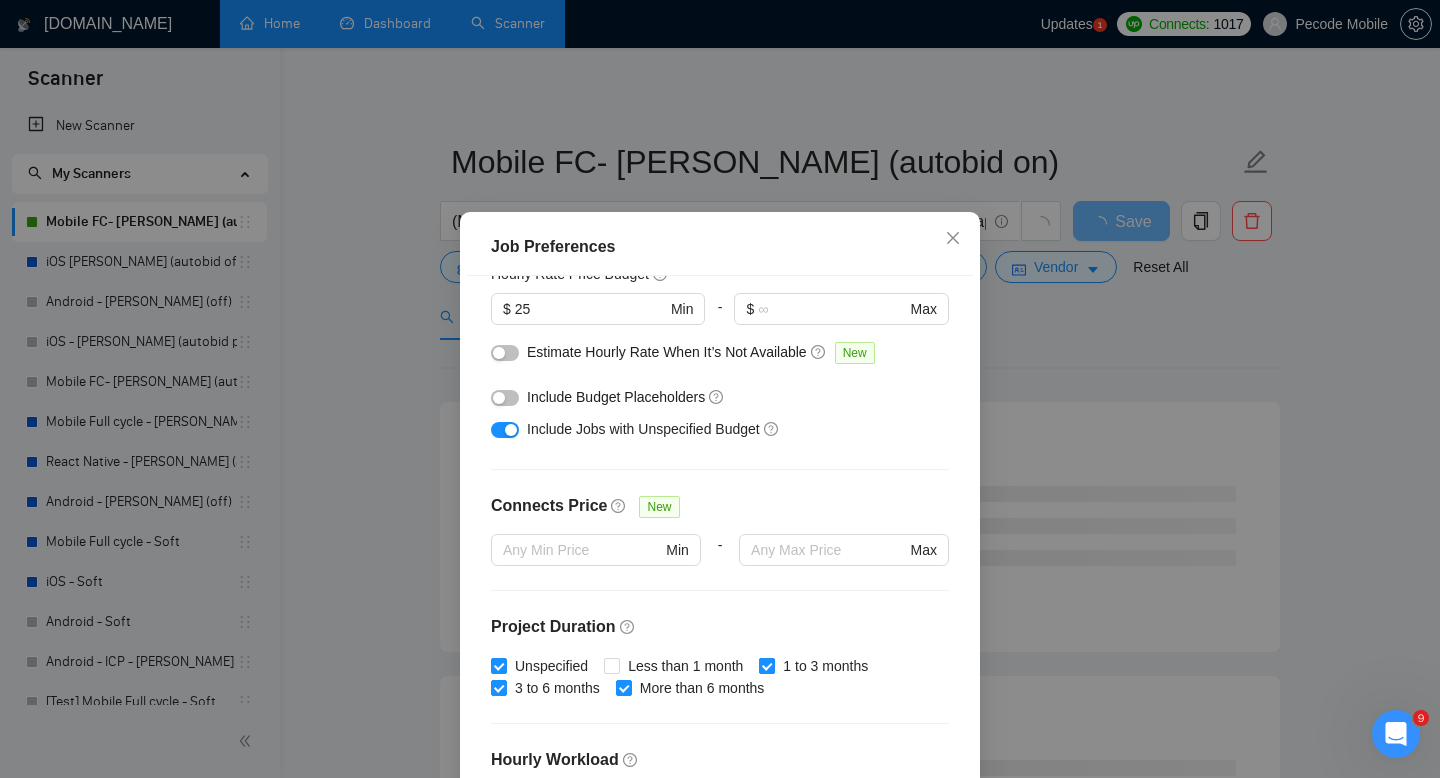 scroll, scrollTop: 582, scrollLeft: 0, axis: vertical 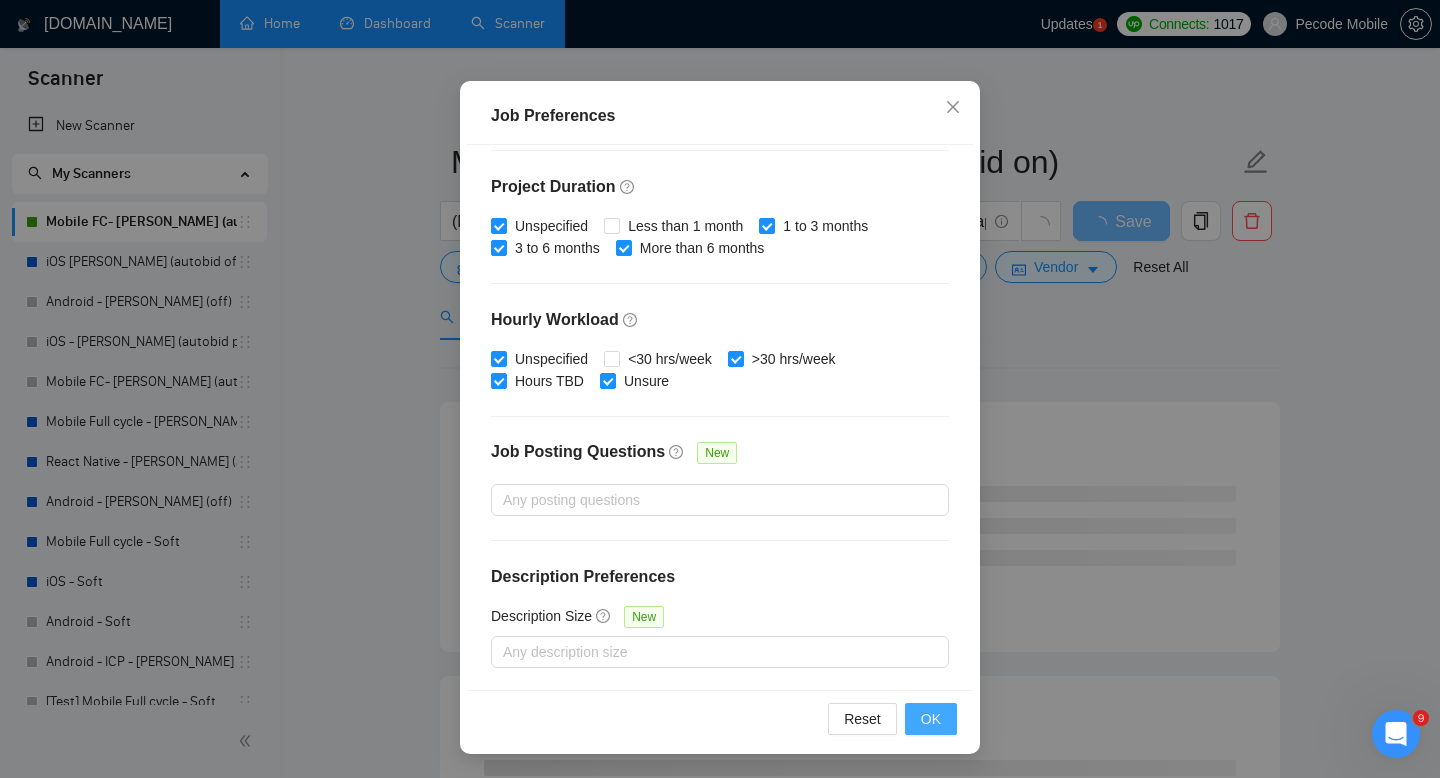 click on "OK" at bounding box center [931, 719] 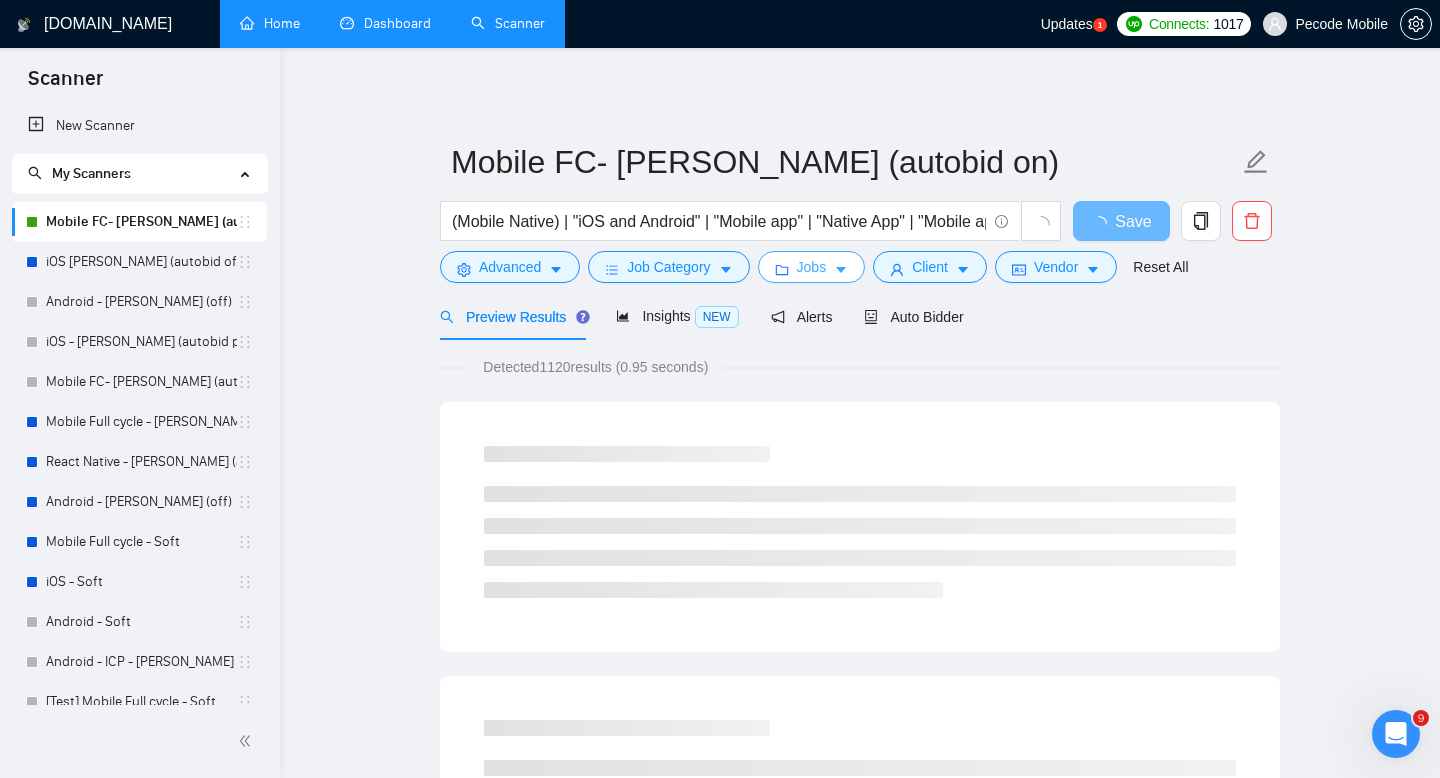 scroll, scrollTop: 0, scrollLeft: 0, axis: both 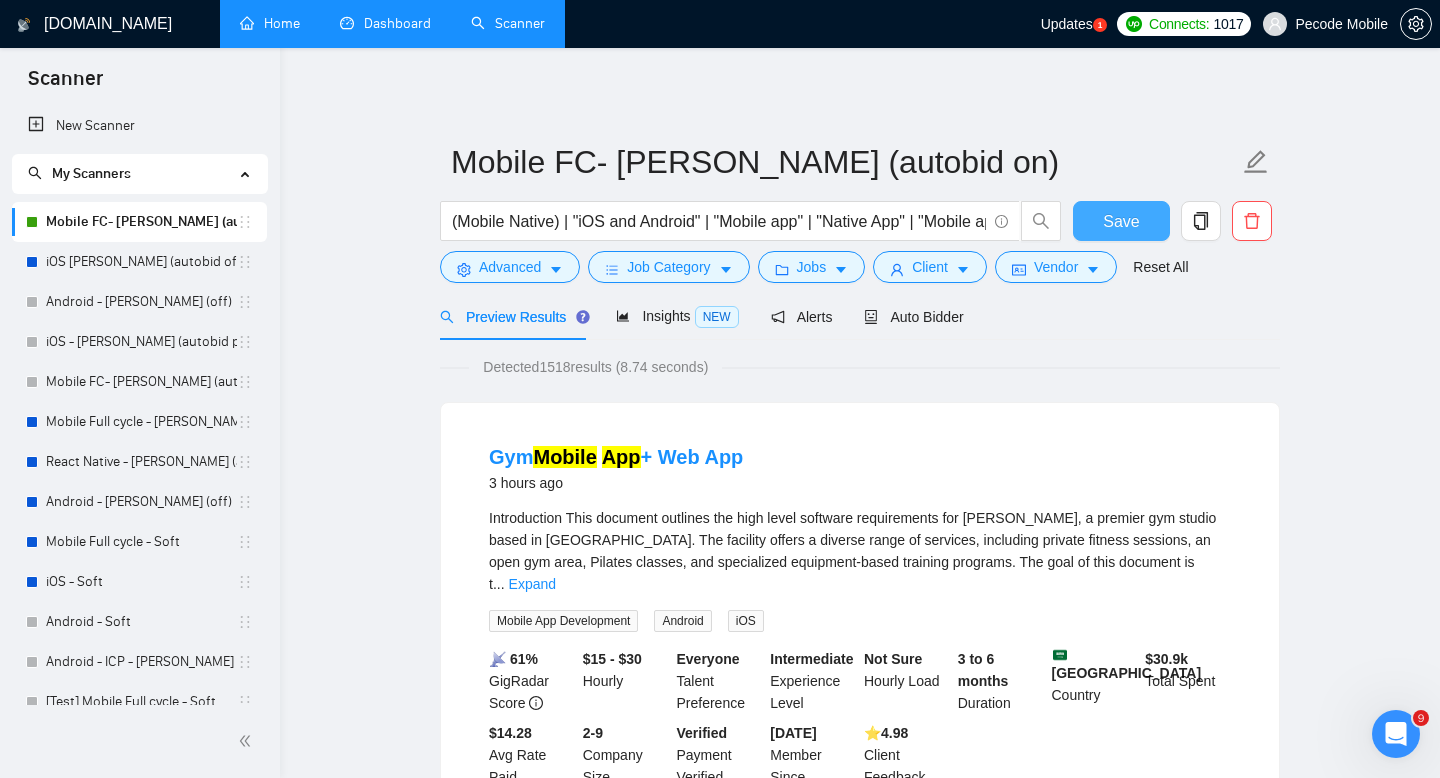 click on "Save" at bounding box center (1121, 221) 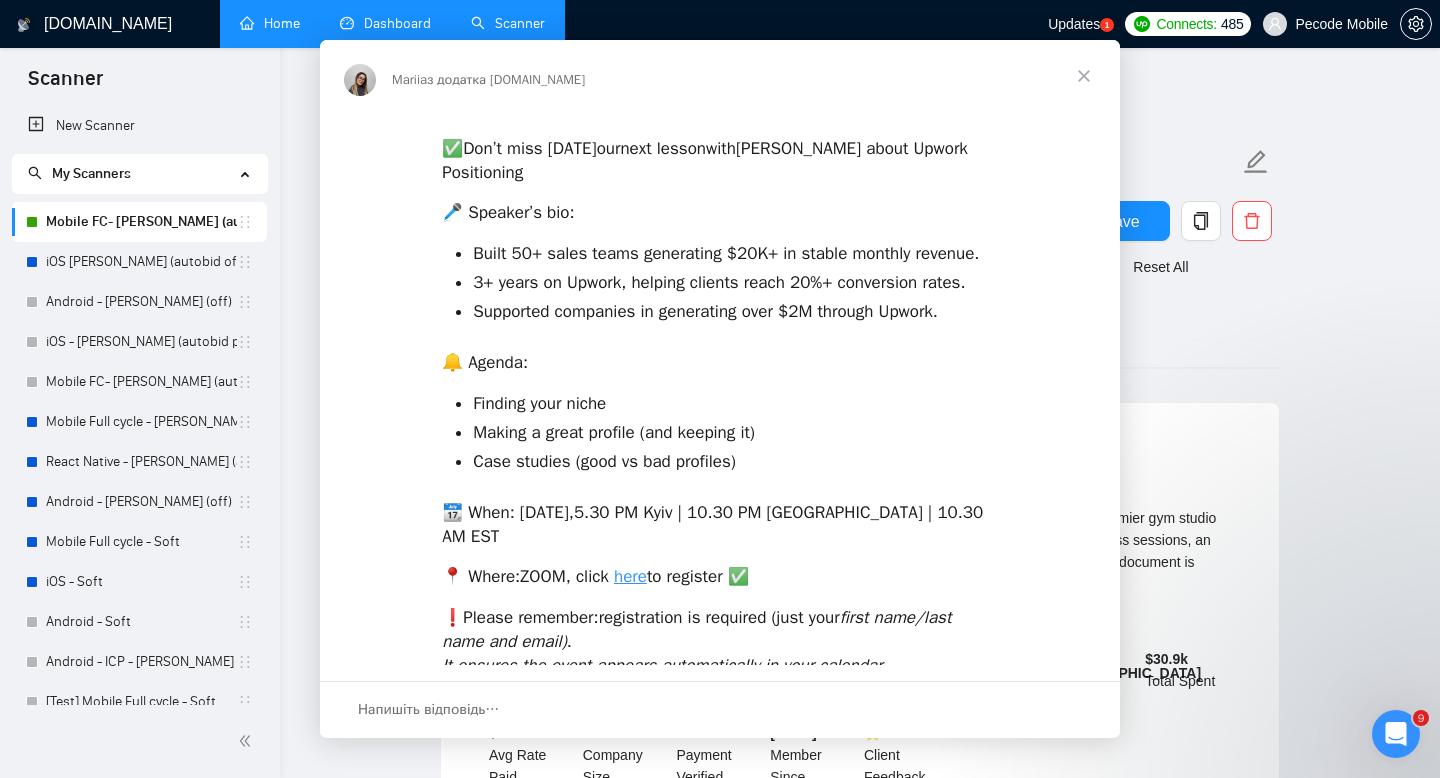 scroll, scrollTop: 0, scrollLeft: 0, axis: both 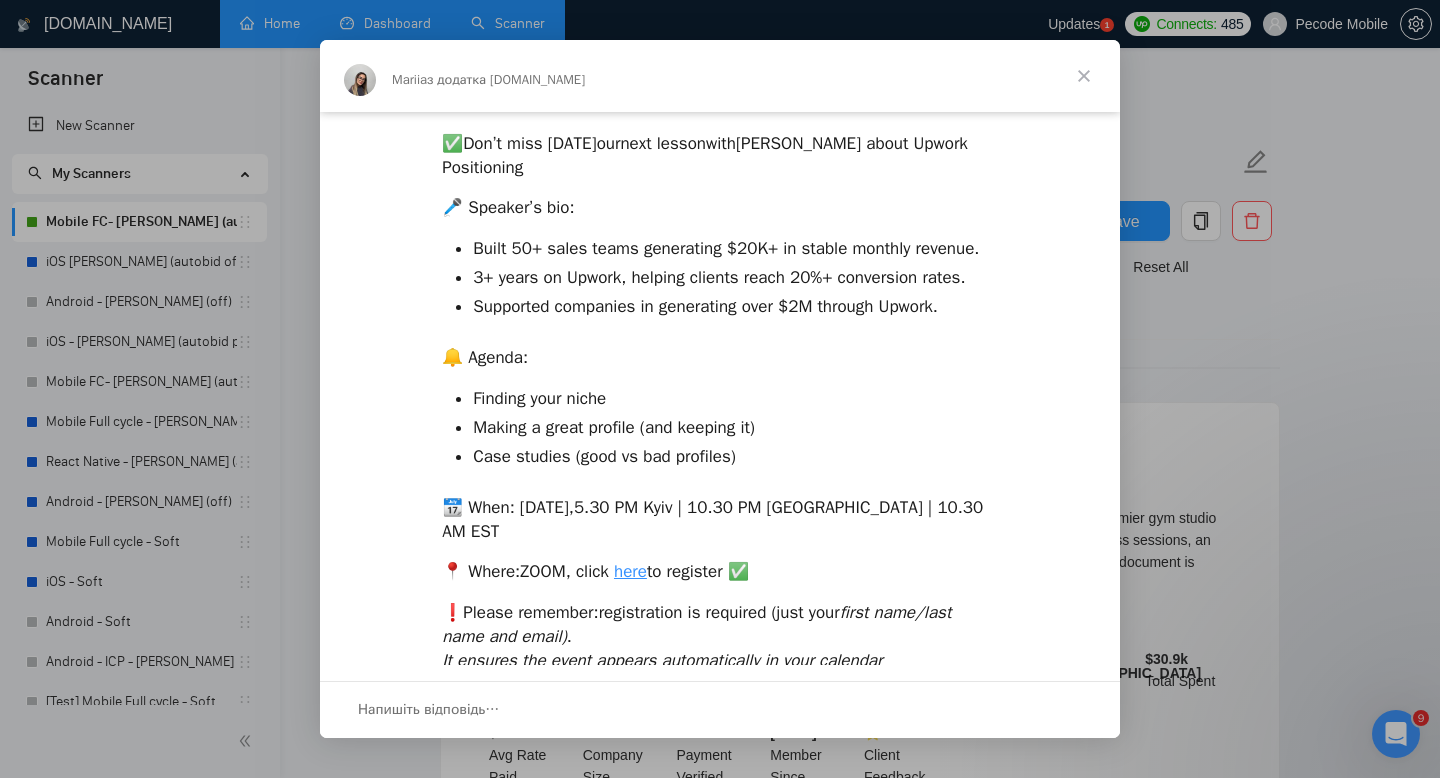click at bounding box center (1084, 76) 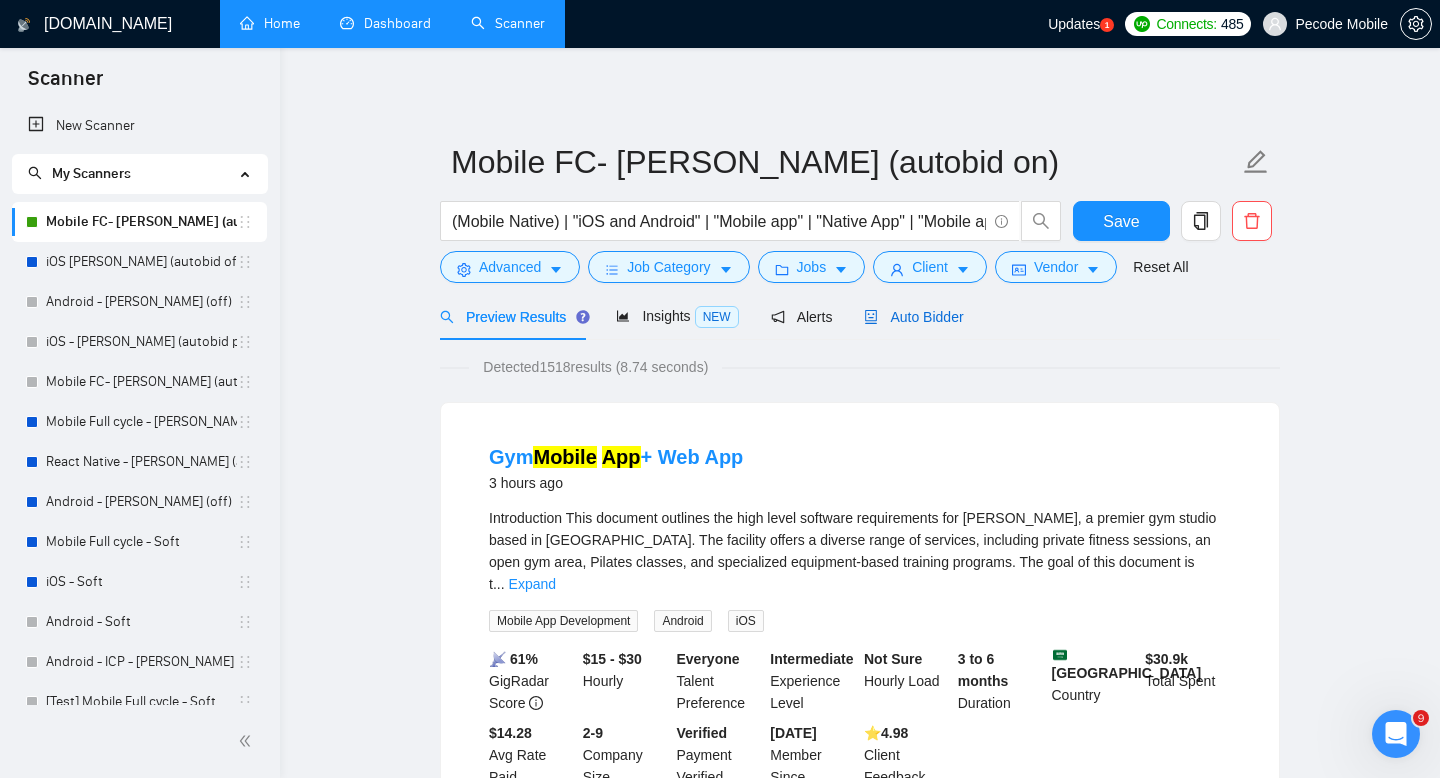 click on "Auto Bidder" at bounding box center [913, 317] 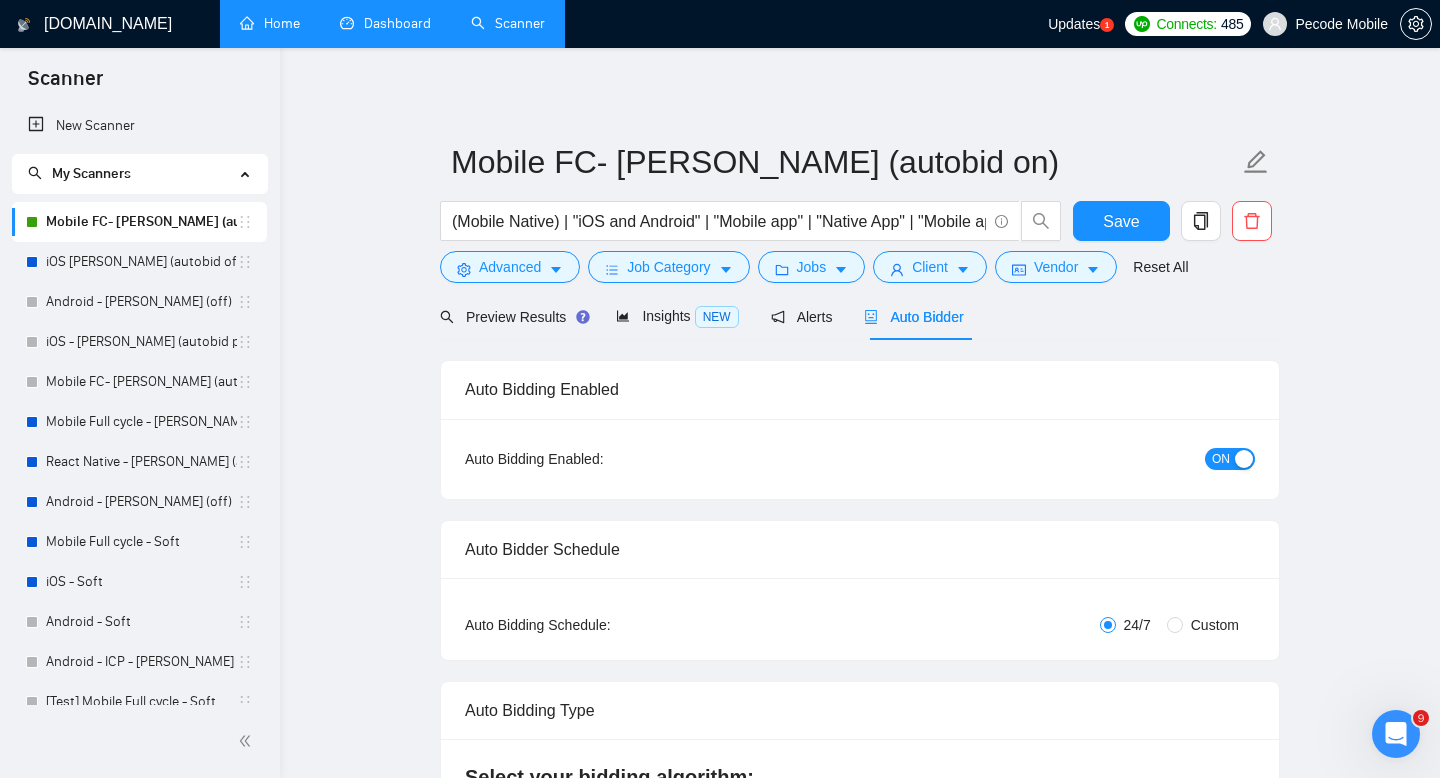 type 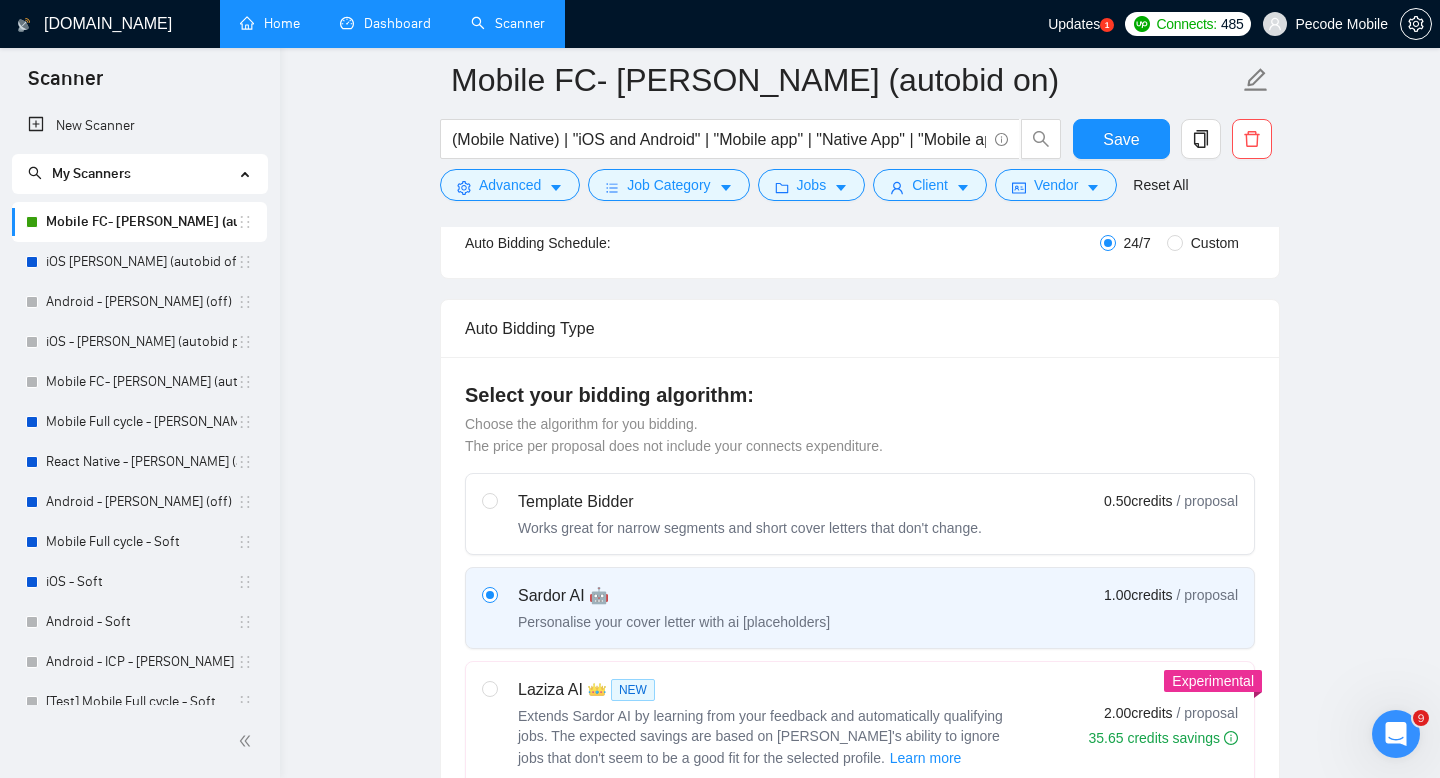 type 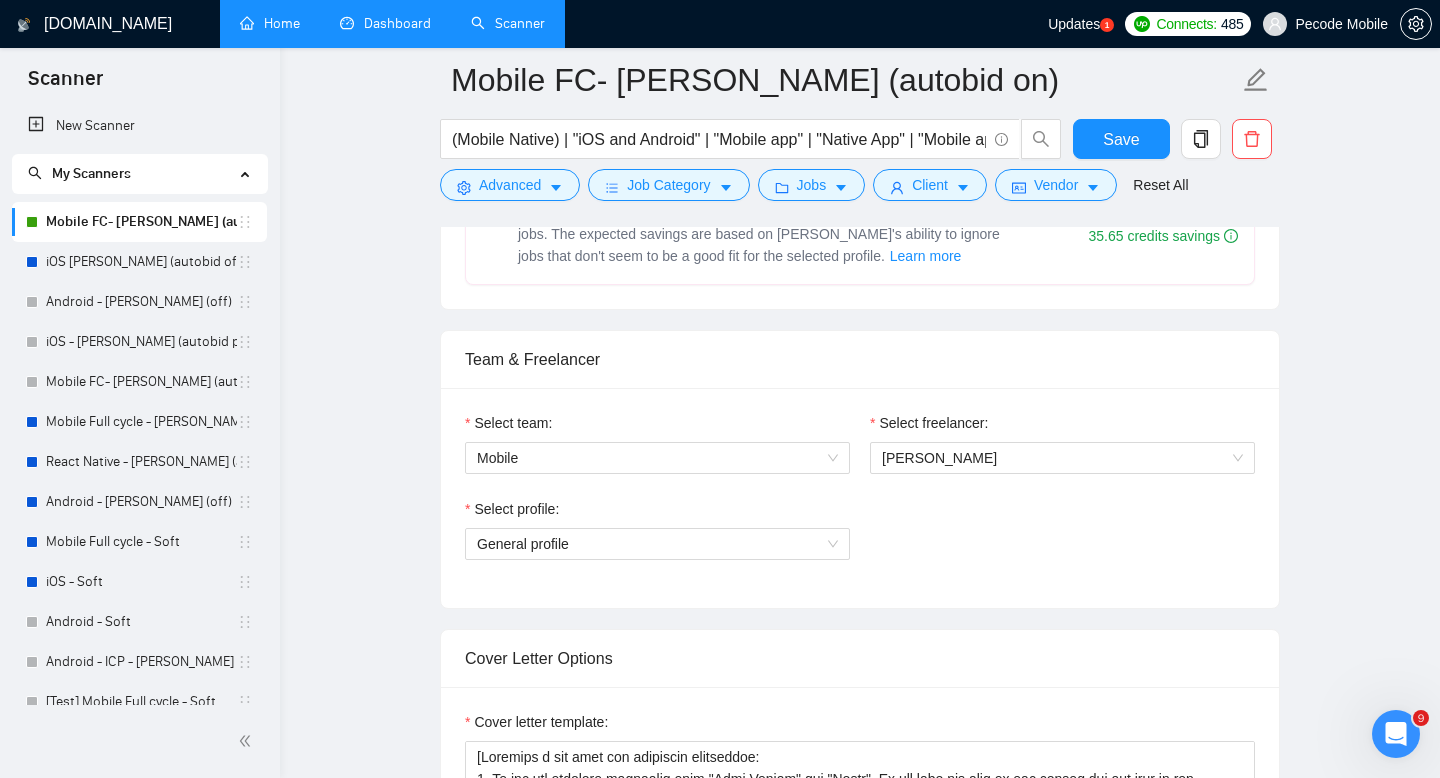 scroll, scrollTop: 1281, scrollLeft: 0, axis: vertical 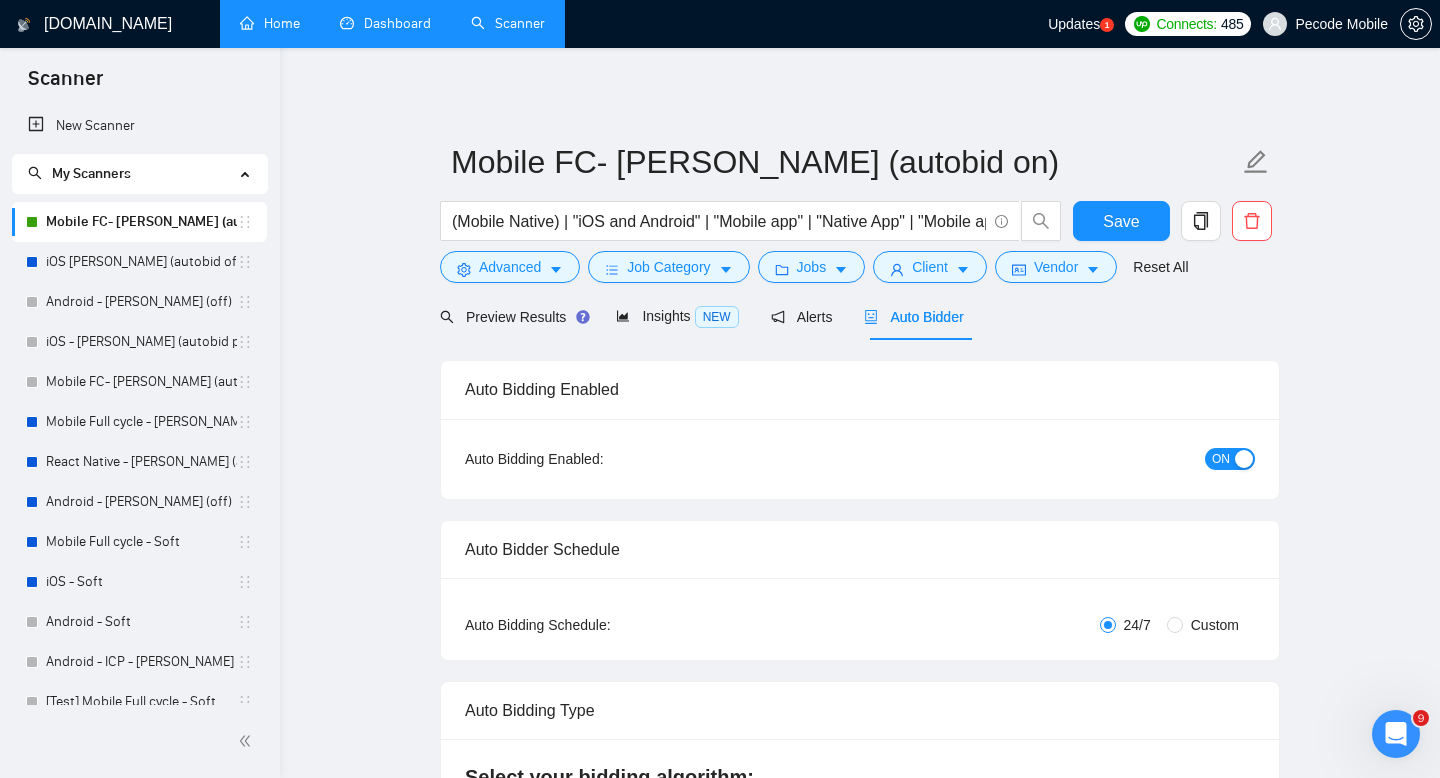 click on "Dashboard" at bounding box center [385, 23] 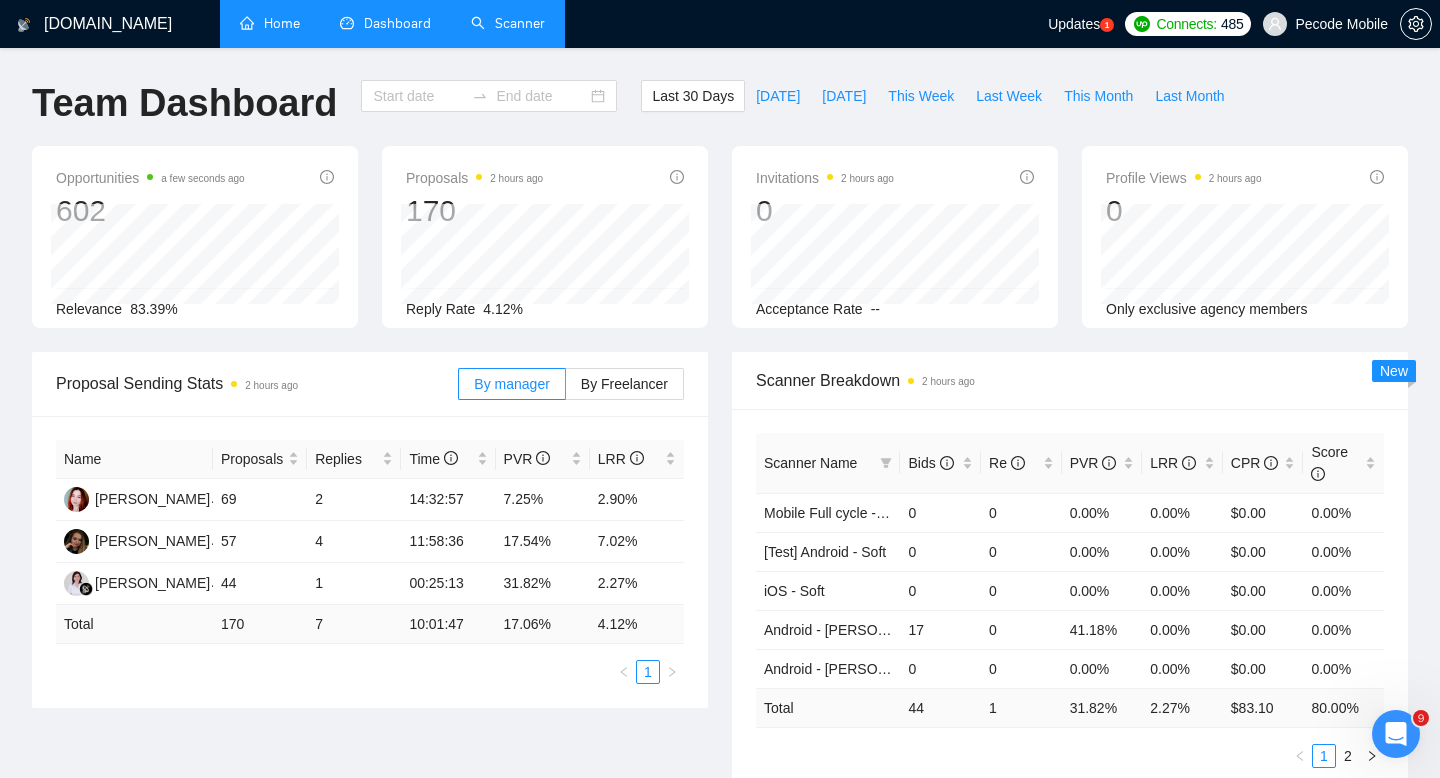 type on "[DATE]" 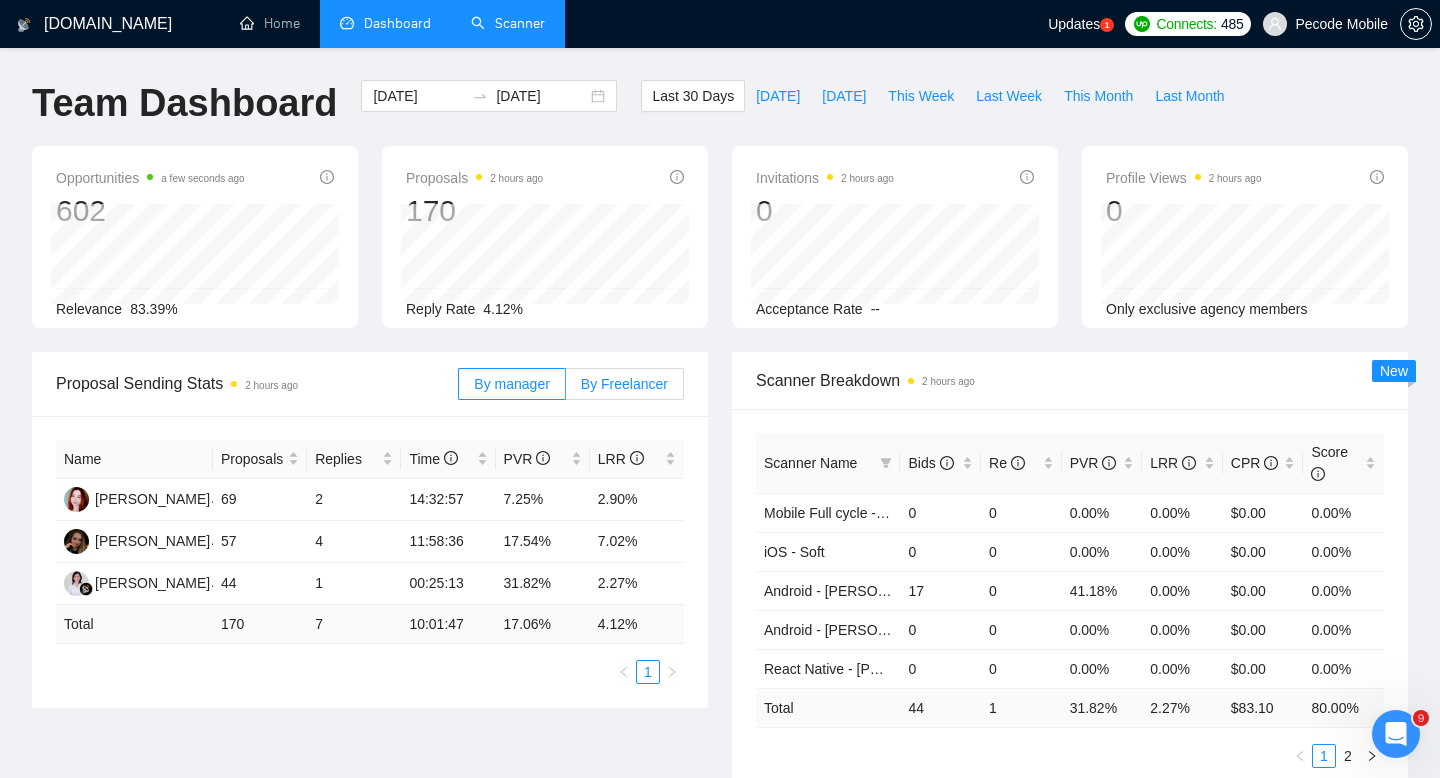 click on "By Freelancer" at bounding box center [624, 384] 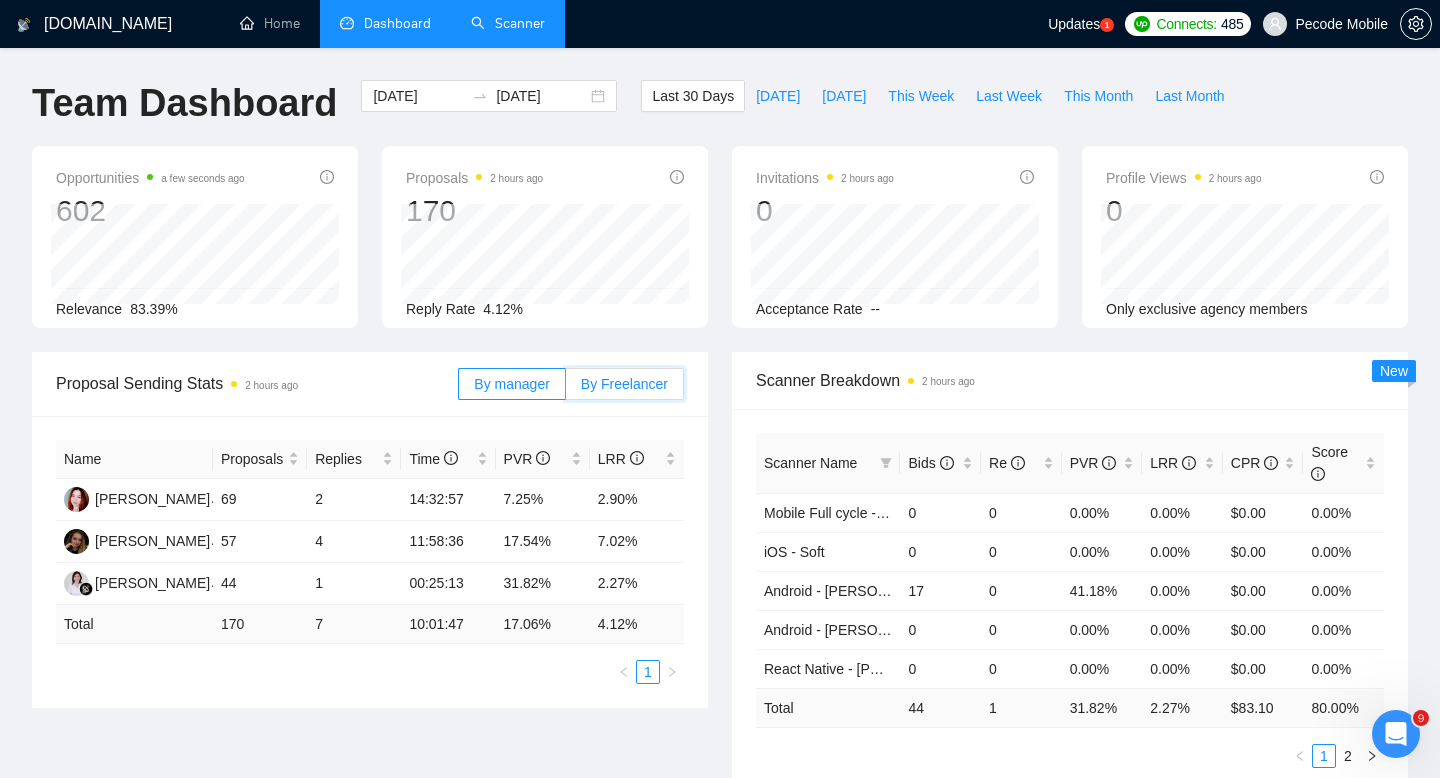 click on "By Freelancer" at bounding box center [566, 389] 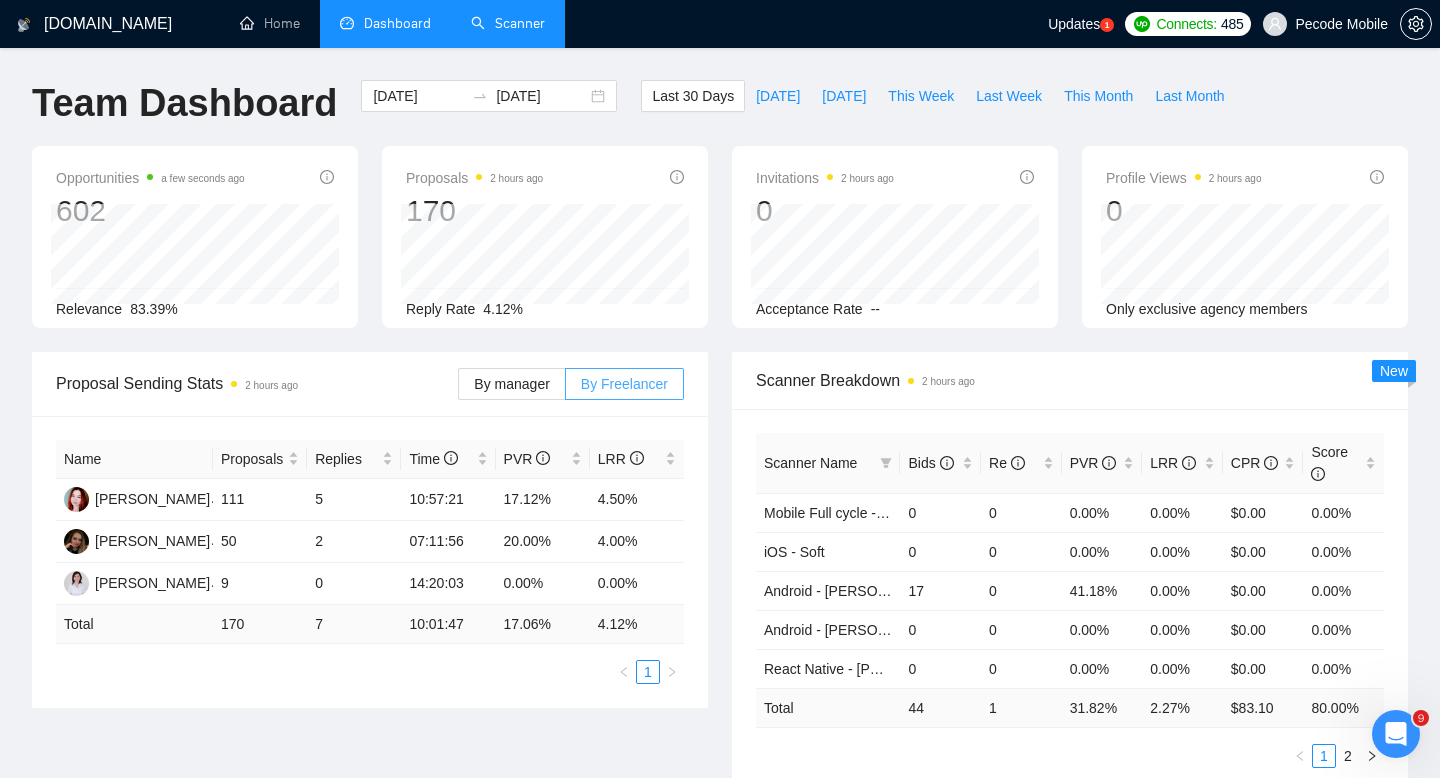 click on "By Freelancer" at bounding box center (624, 384) 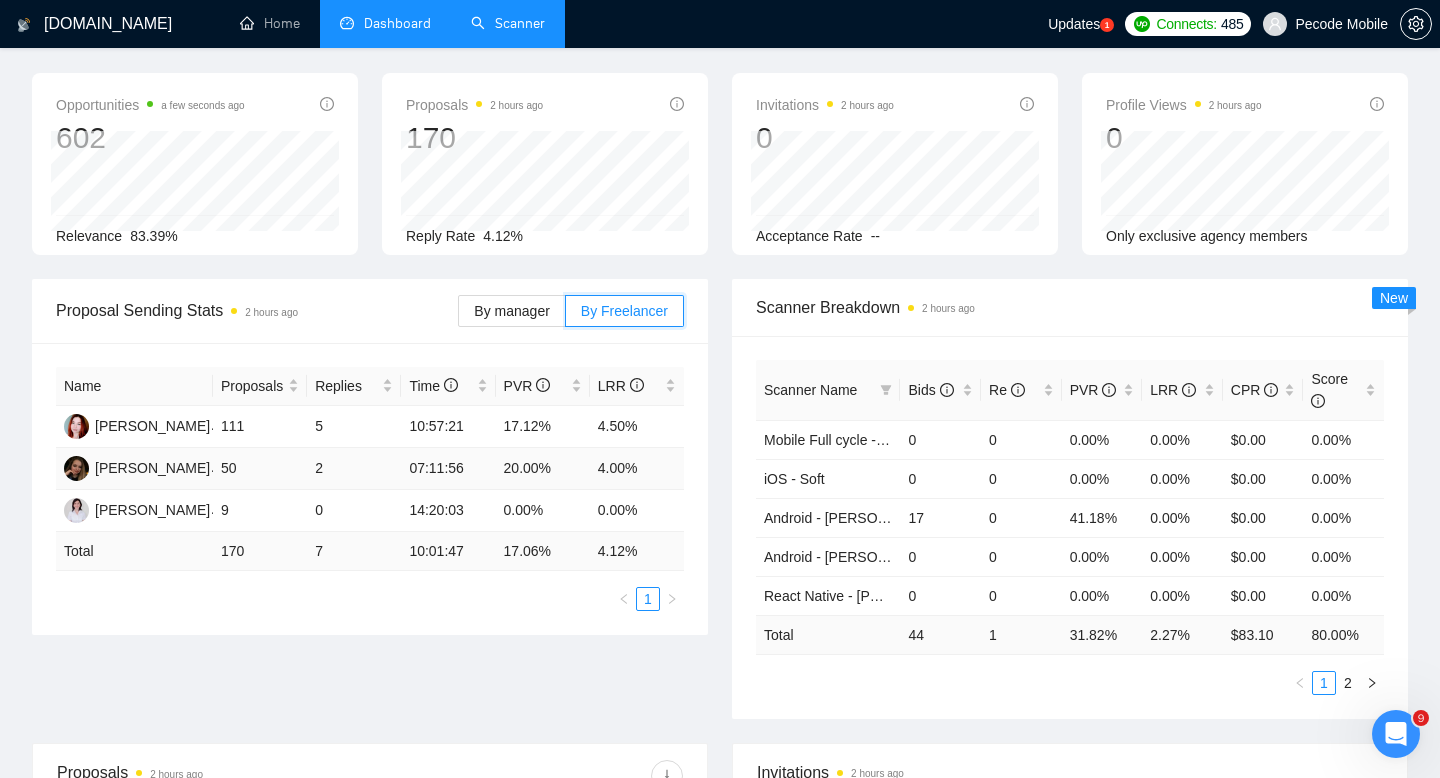 scroll, scrollTop: 77, scrollLeft: 0, axis: vertical 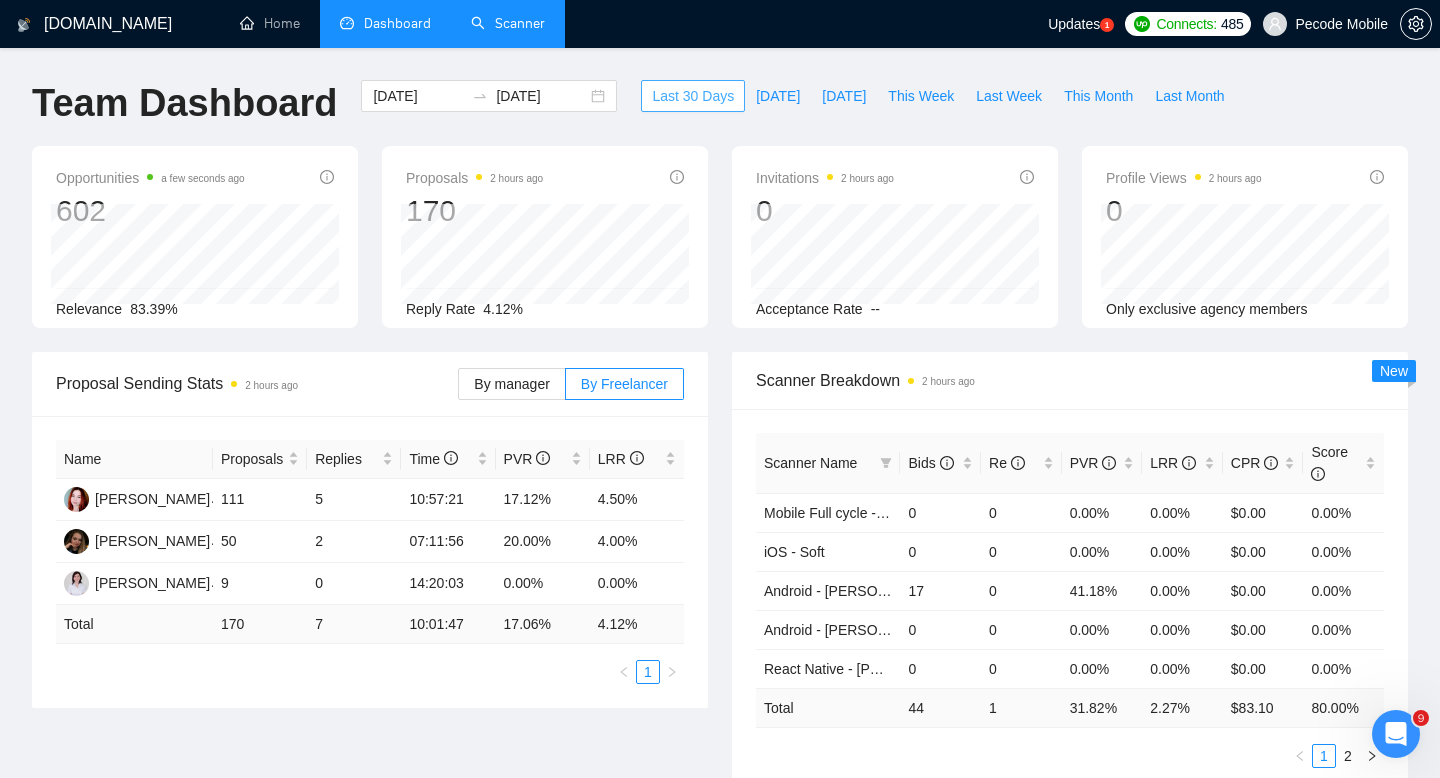click on "Last 30 Days" at bounding box center [693, 96] 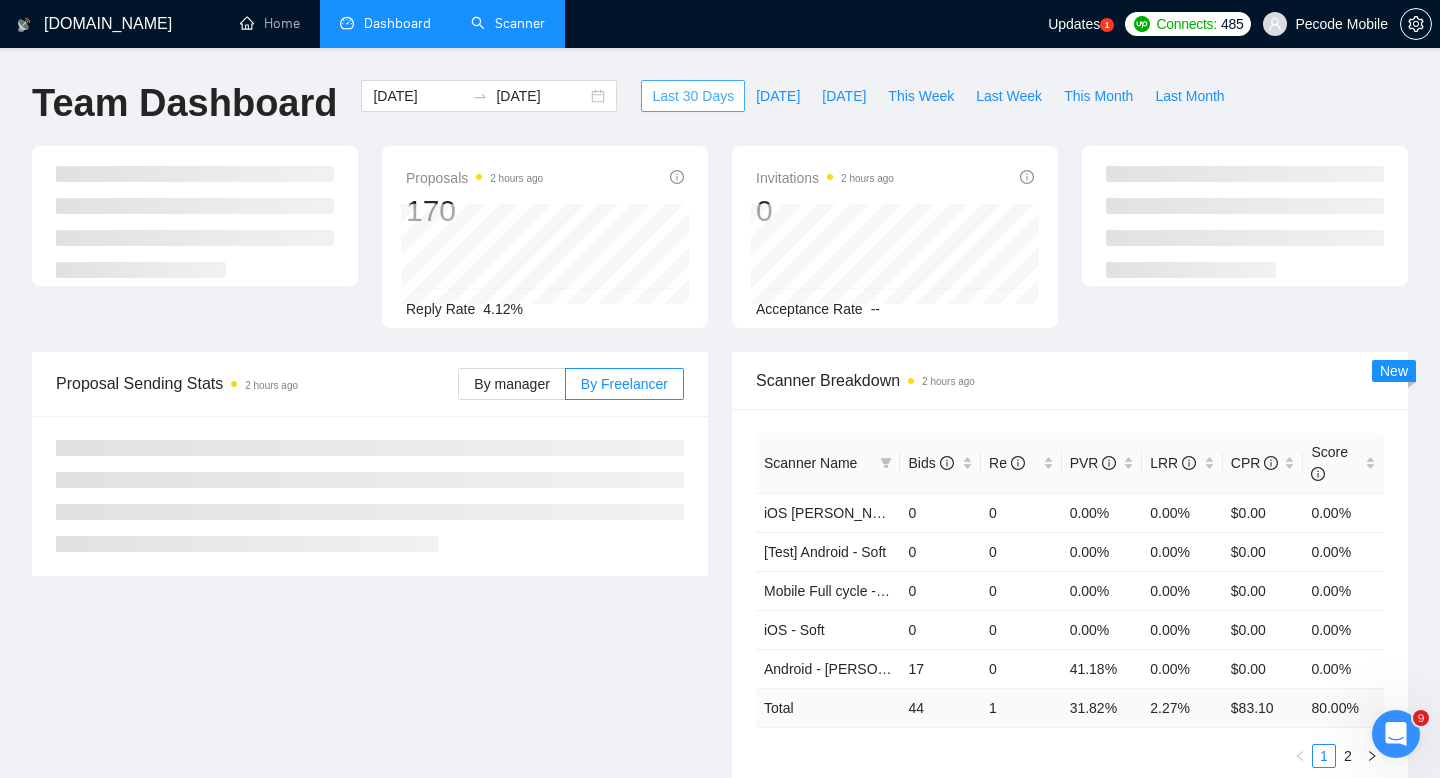 scroll, scrollTop: 237, scrollLeft: 0, axis: vertical 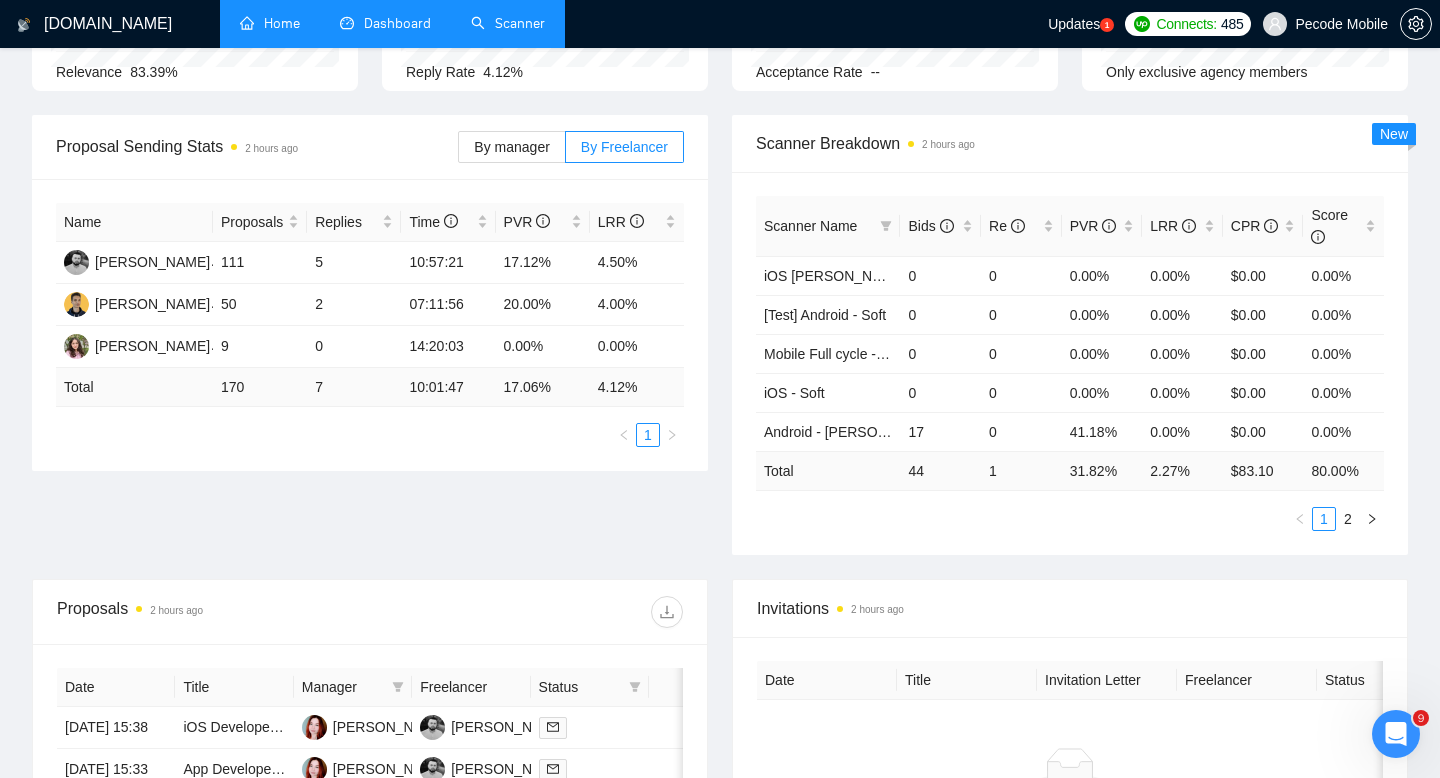 click on "Home" at bounding box center (270, 23) 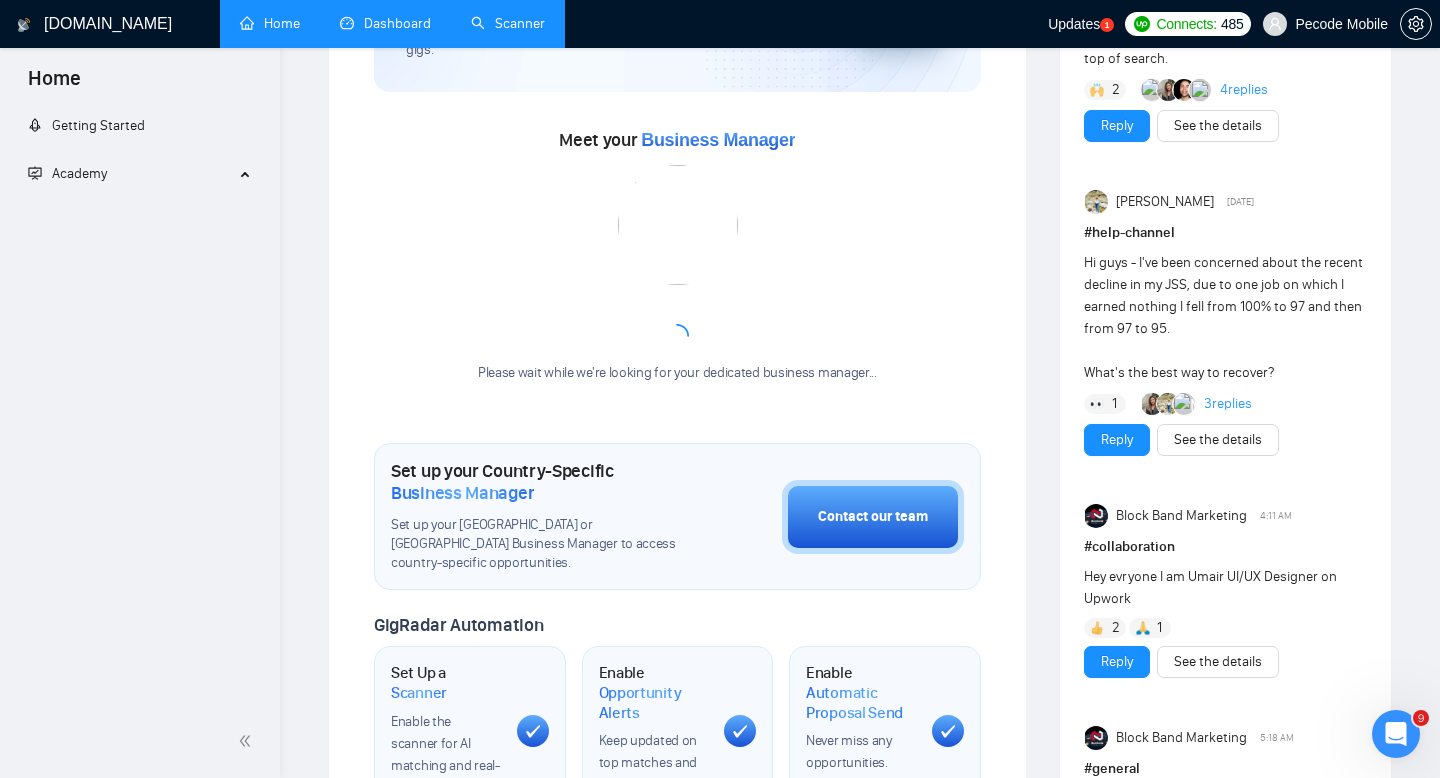 scroll, scrollTop: 0, scrollLeft: 0, axis: both 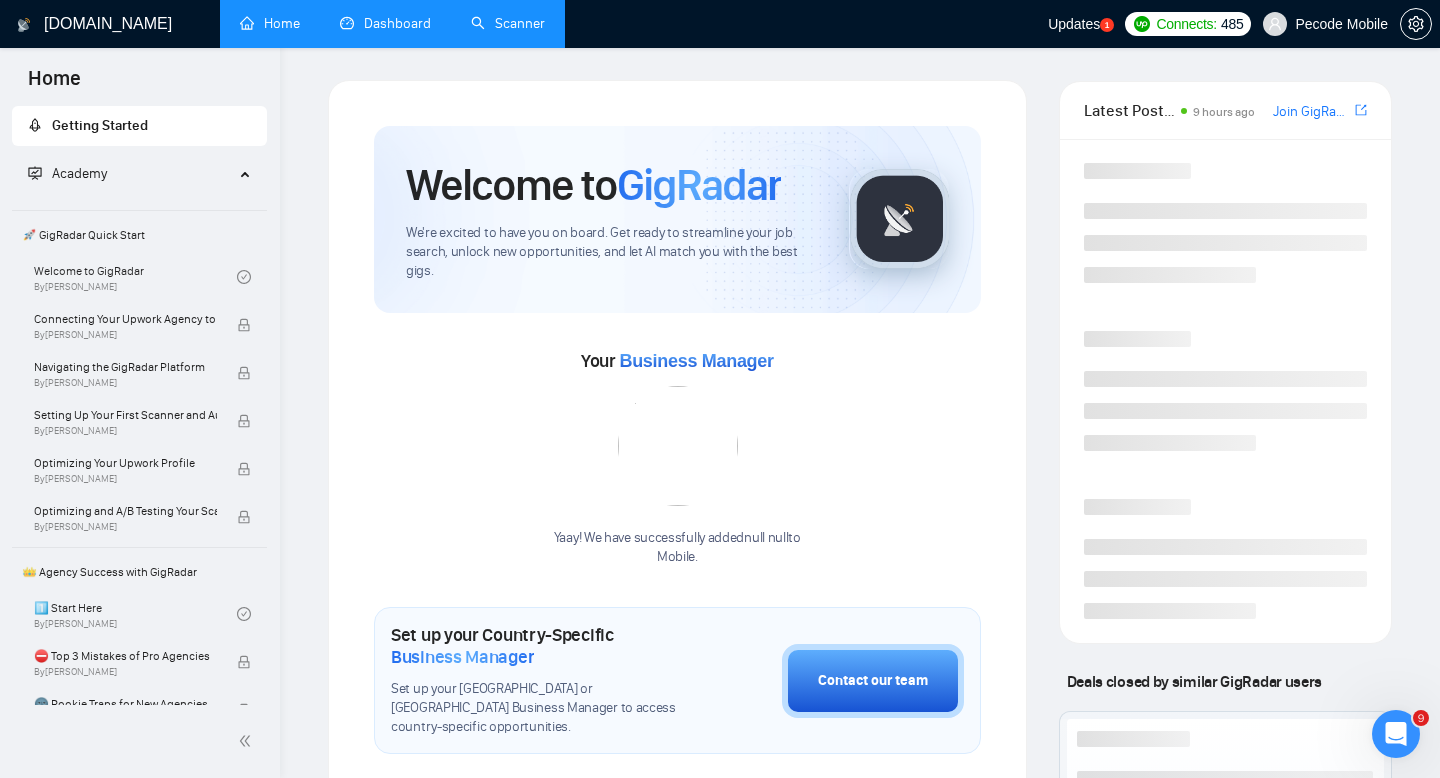 click on "Dashboard" at bounding box center (385, 23) 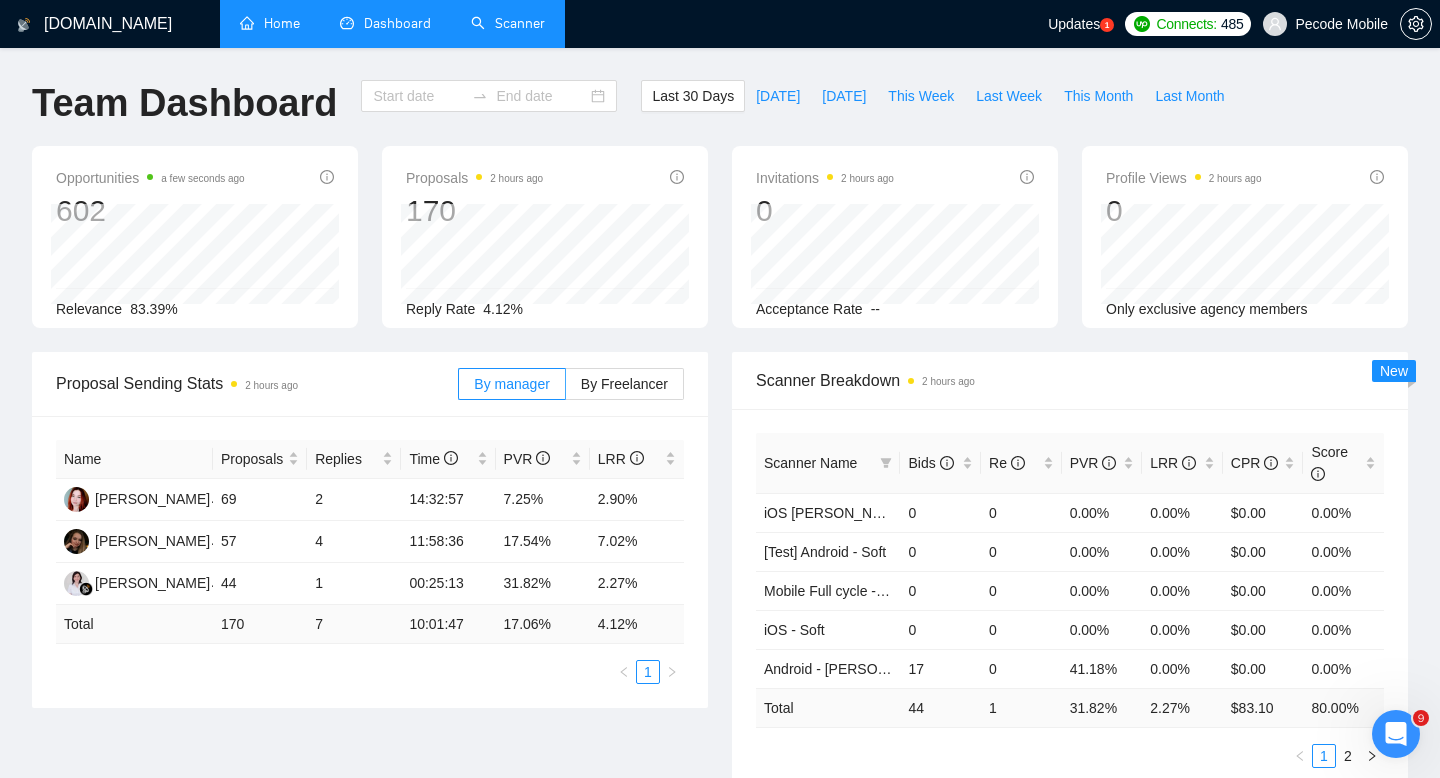 type on "[DATE]" 